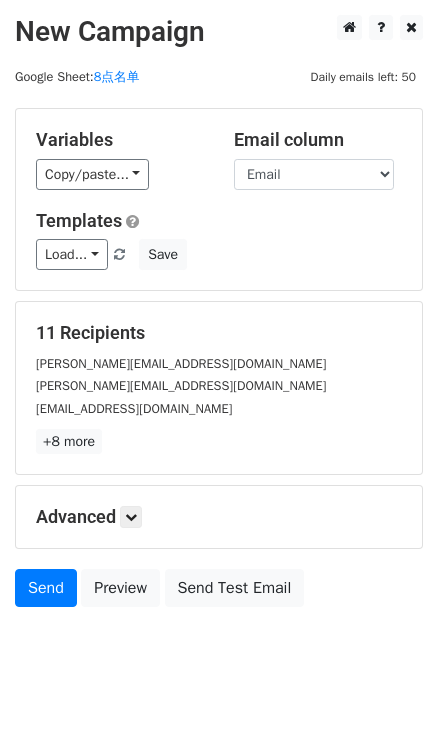 scroll, scrollTop: 0, scrollLeft: 0, axis: both 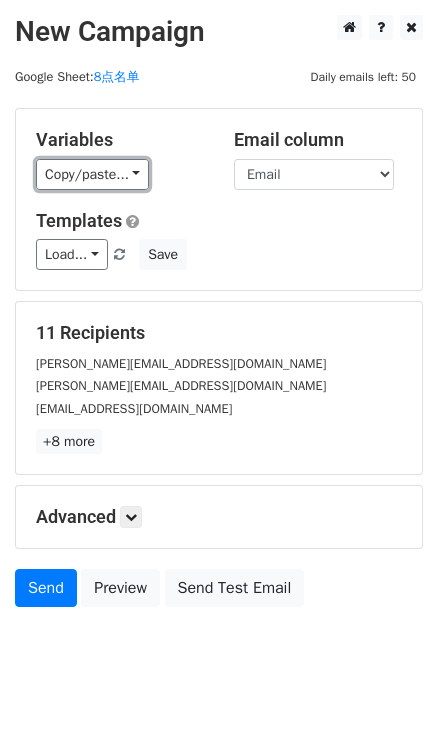 drag, startPoint x: 109, startPoint y: 181, endPoint x: 151, endPoint y: 182, distance: 42.0119 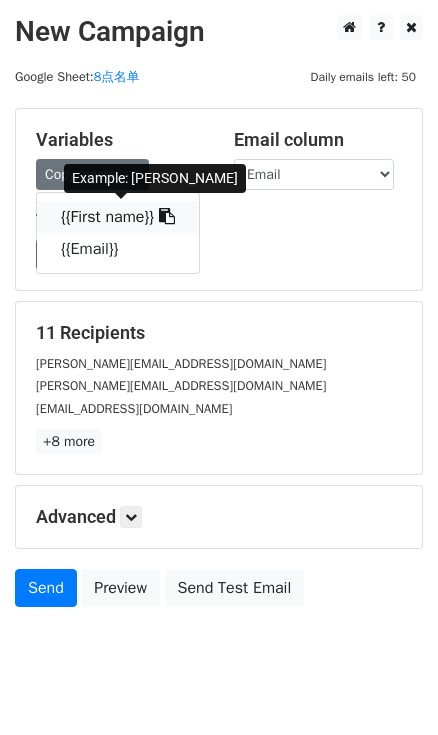 click at bounding box center [167, 216] 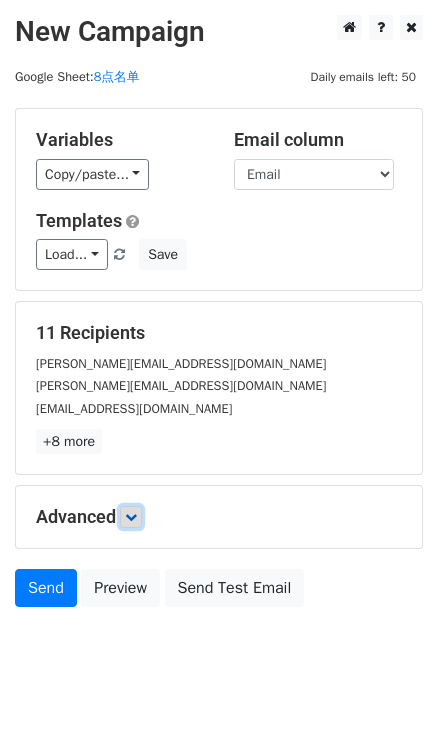 click at bounding box center (131, 517) 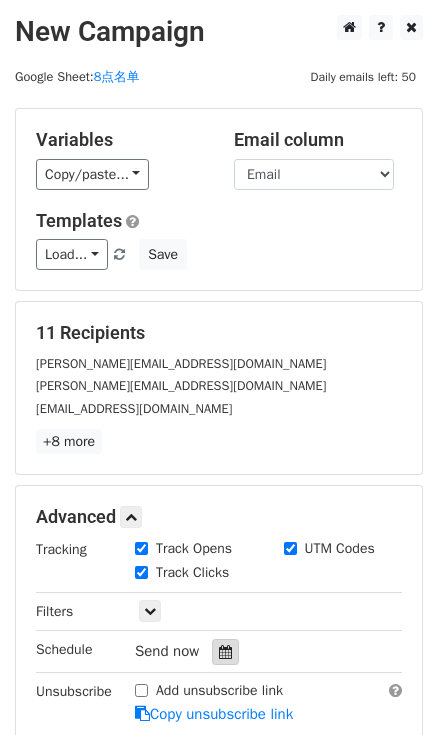 click at bounding box center [225, 652] 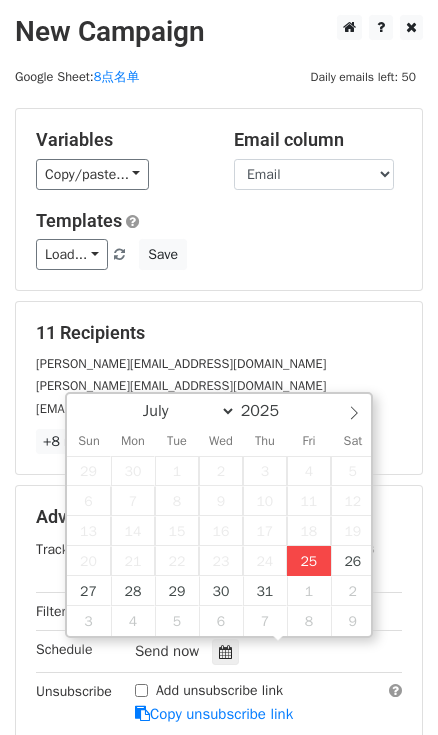 type on "2025-07-25 17:19" 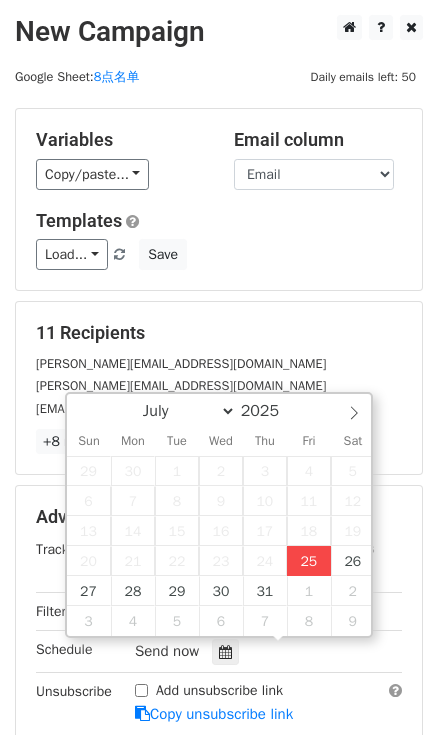 type on "05" 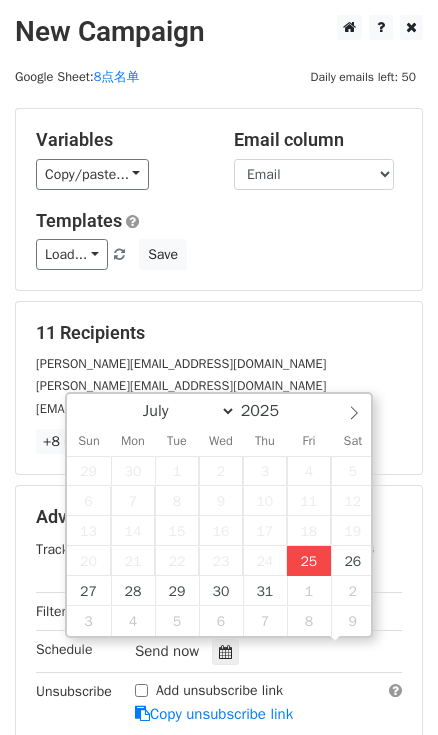 scroll, scrollTop: 0, scrollLeft: 0, axis: both 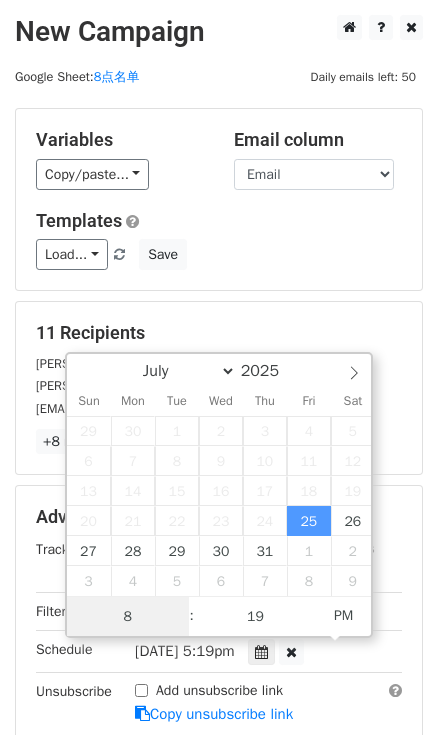 type on "8" 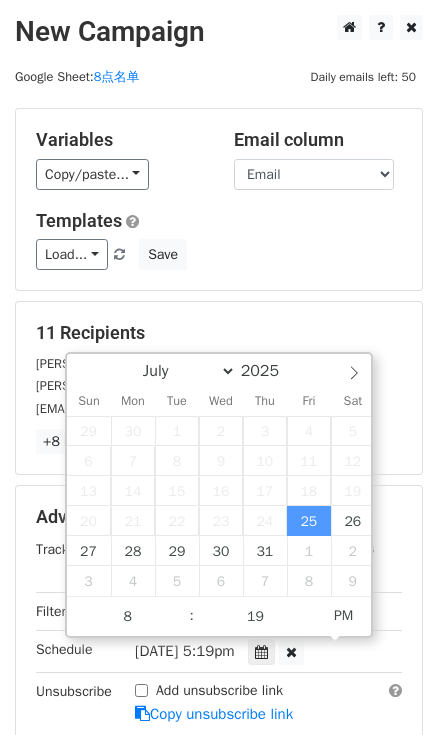 type on "2025-07-25 20:19" 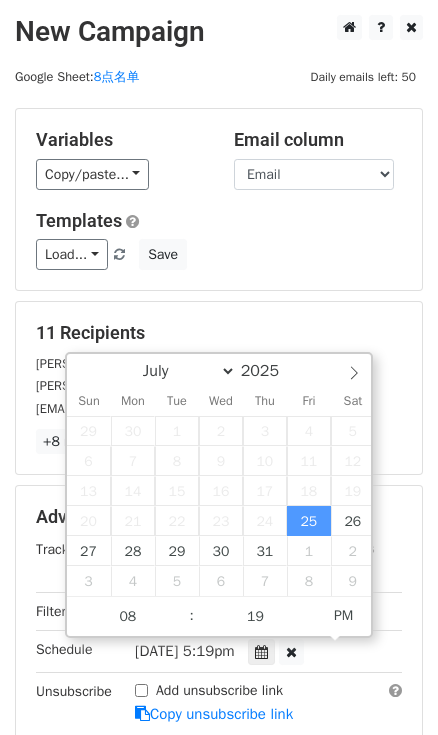click on "July August September October November December 2025
Sun Mon Tue Wed Thu Fri Sat
29 30 1 2 3 4 5 6 7 8 9 10 11 12 13 14 15 16 17 18 19 20 21 22 23 24 25 26 27 28 29 30 31 1 2 3 4 5 6 7 8 9 08 : 19 PM" at bounding box center [219, 495] 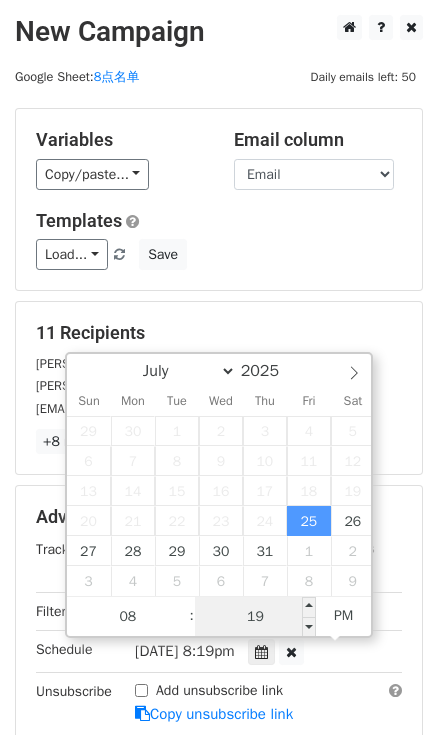 click on "19" at bounding box center [256, 617] 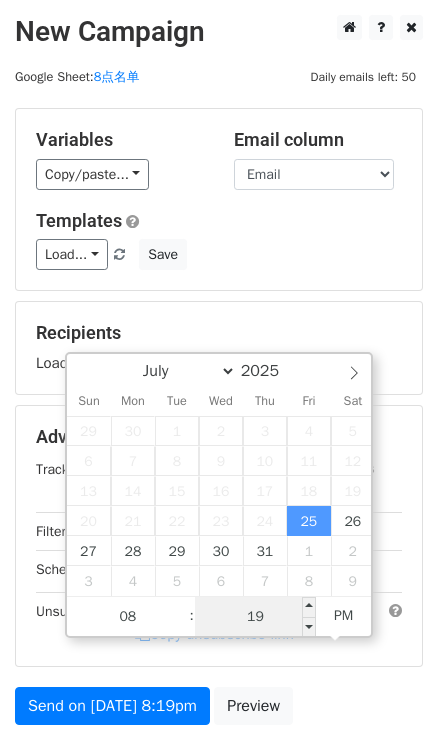 type on "0" 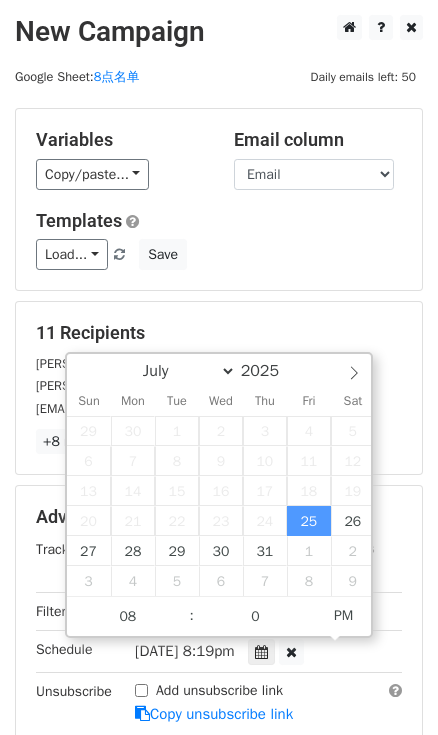 type on "2025-07-25 20:00" 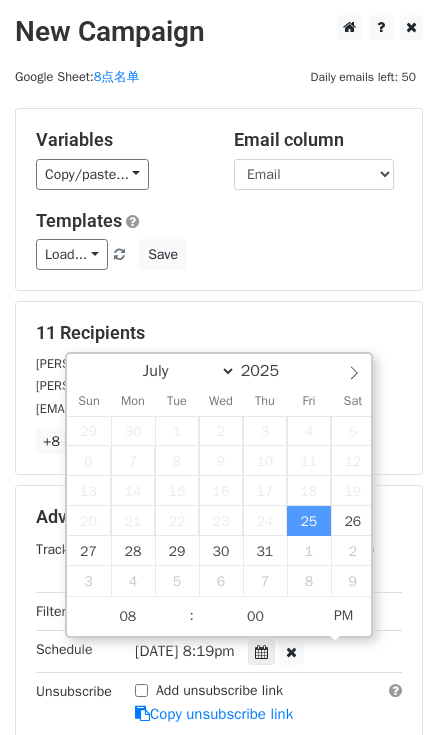 click on "11 Recipients
donnabauer@optonline.net
donna@humblewarrior.com
jenwalsh421@gmail.com
+8 more
11 Recipients
×
donnabauer@optonline.net
donna@humblewarrior.com
jenwalsh421@gmail.com
lilacandlipgloss@gmail.com
candace@justpostedblog.com
buytheboots@gmail.com
erinwhite24@yahoo.com
molly.mmdllc@gmail.com
leaveitontheporch@yahoo.com
liotpad@gmail.com
ezpz.deals0@gmail.com
Close" at bounding box center [219, 388] 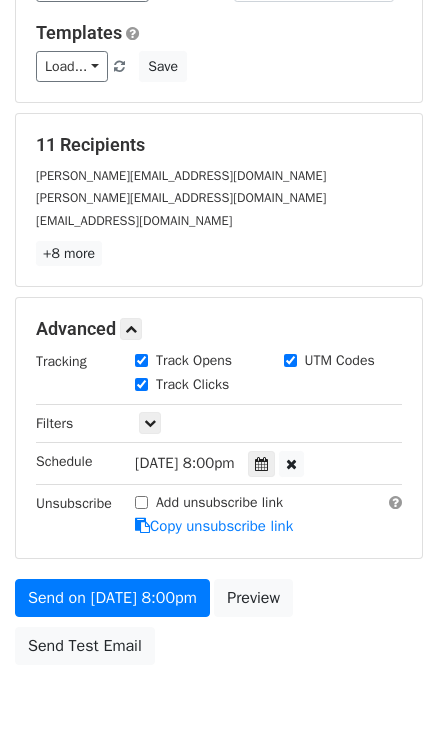 scroll, scrollTop: 204, scrollLeft: 0, axis: vertical 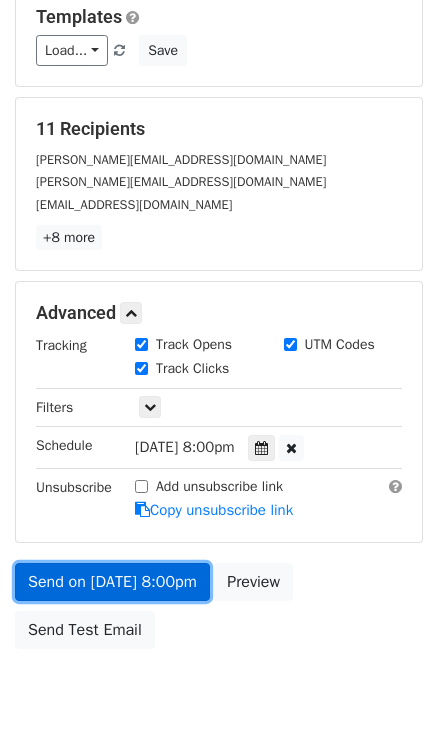 click on "Send on Jul 25 at 8:00pm" at bounding box center [112, 582] 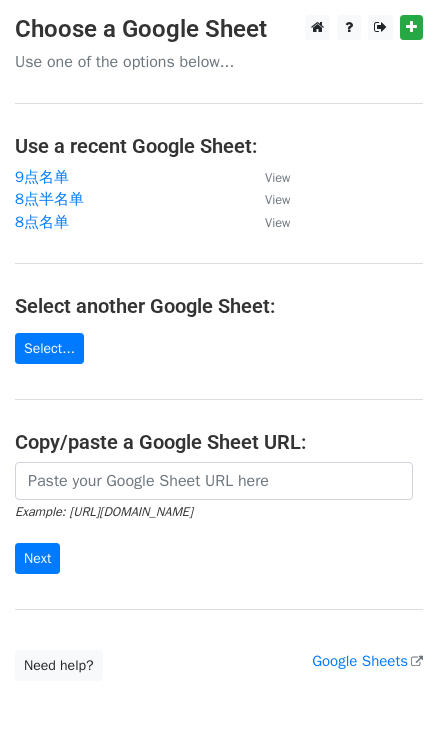scroll, scrollTop: 0, scrollLeft: 0, axis: both 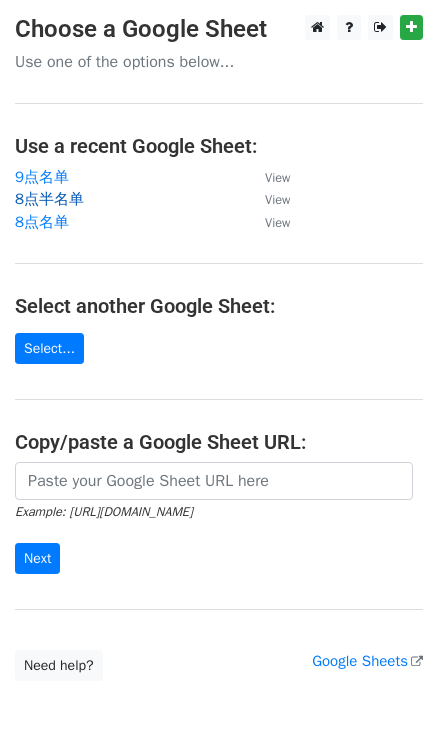 click on "8点半名单" at bounding box center (49, 199) 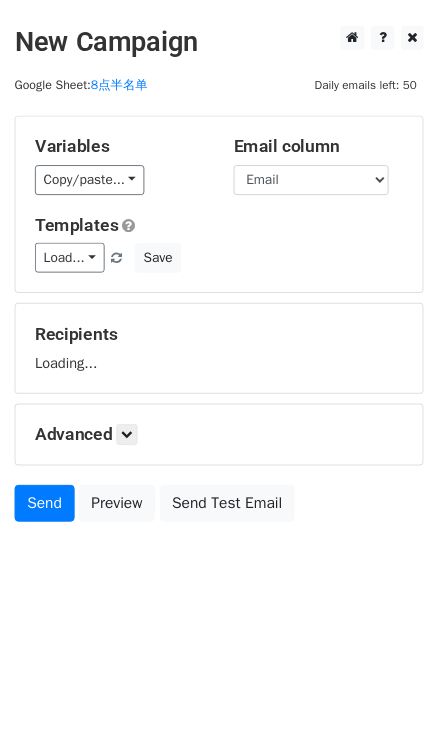 scroll, scrollTop: 0, scrollLeft: 0, axis: both 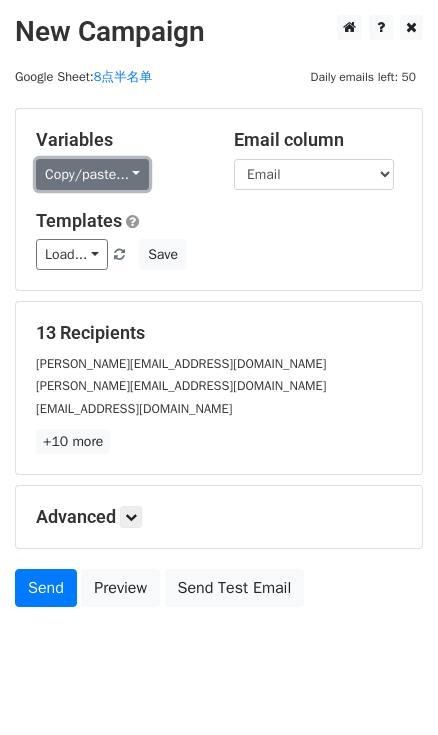click on "Copy/paste..." at bounding box center (92, 174) 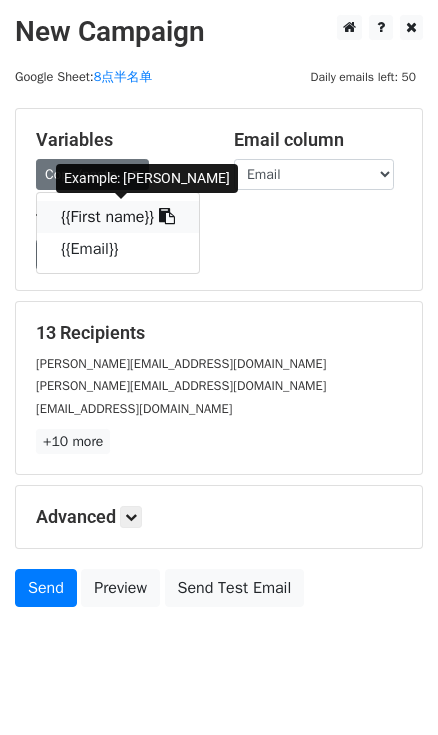click on "{{First name}}" at bounding box center [118, 217] 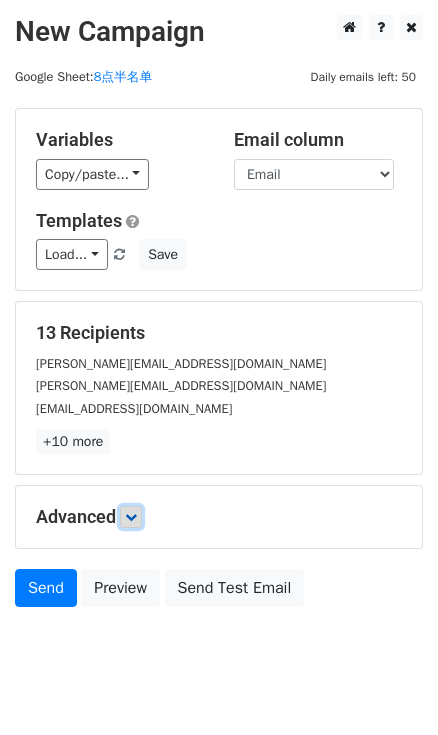click at bounding box center [131, 517] 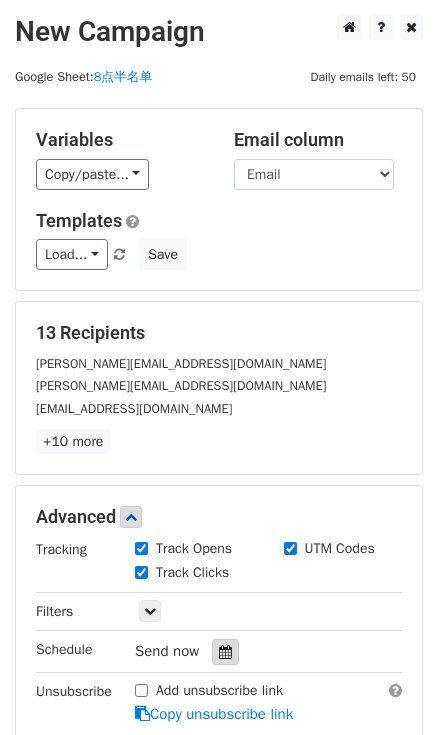 click at bounding box center [225, 652] 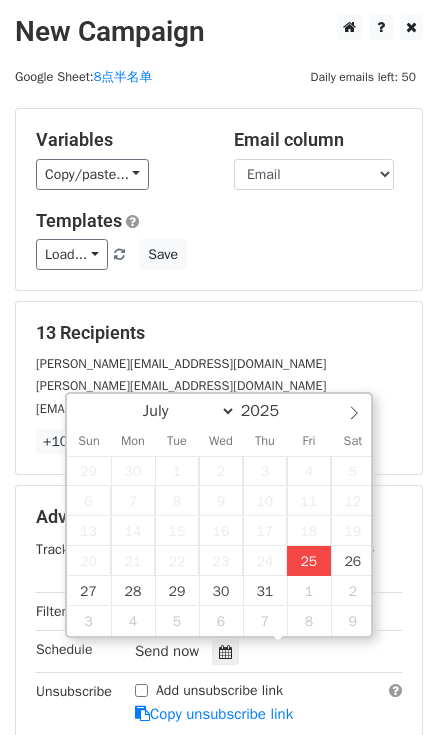 type on "2025-07-25 17:20" 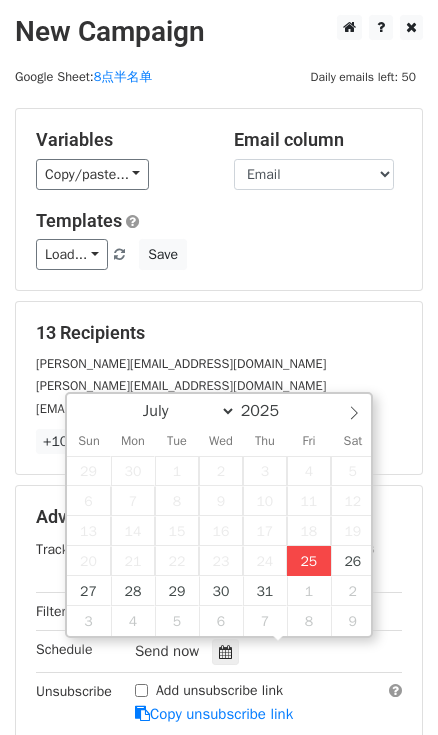 type on "05" 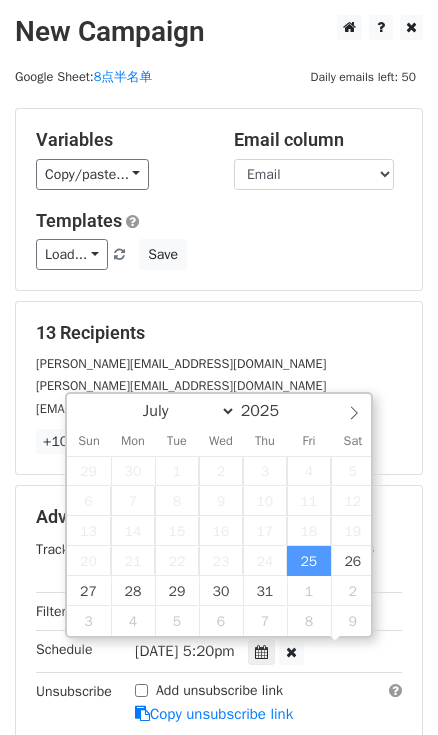 scroll, scrollTop: 0, scrollLeft: 0, axis: both 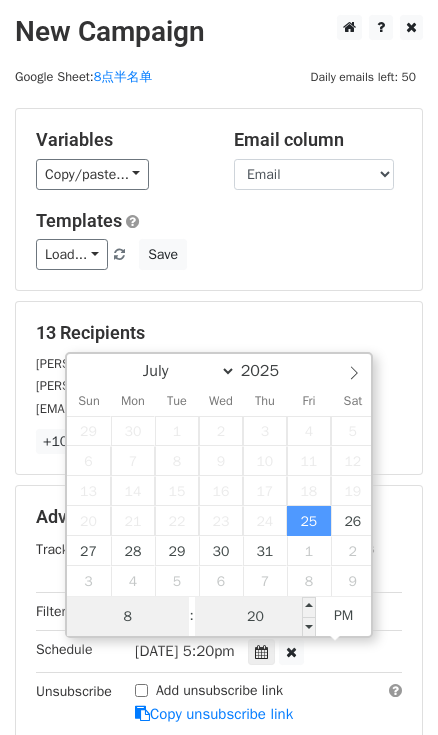 type on "8" 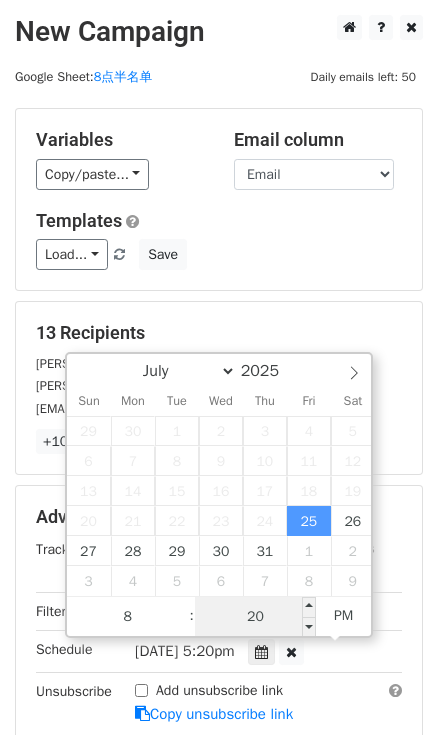 type on "2025-07-25 20:20" 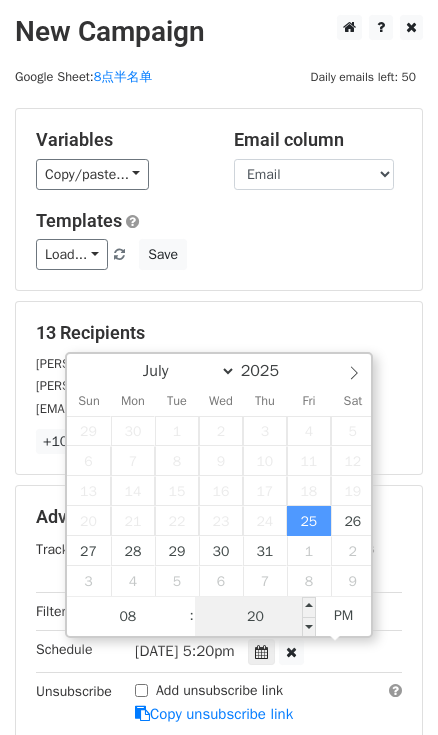 click on "20" at bounding box center (256, 617) 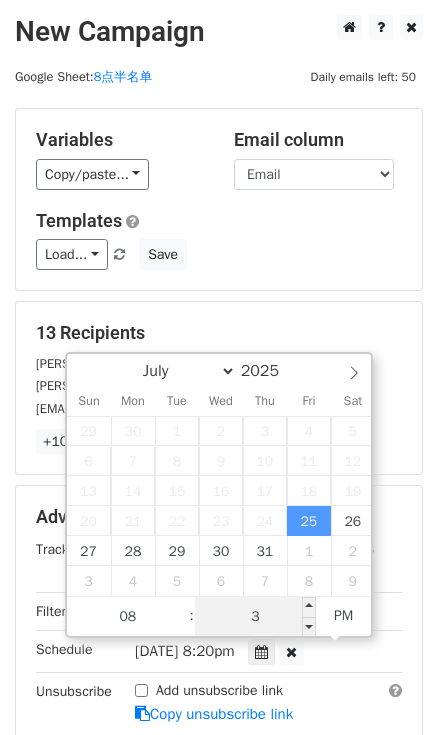 type on "30" 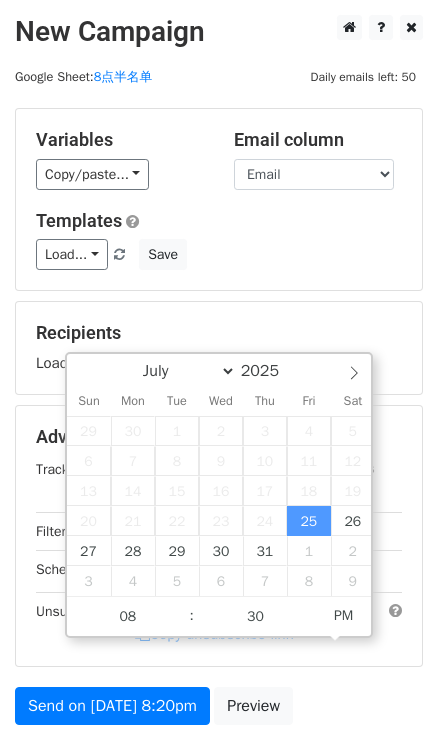 type on "2025-07-25 20:30" 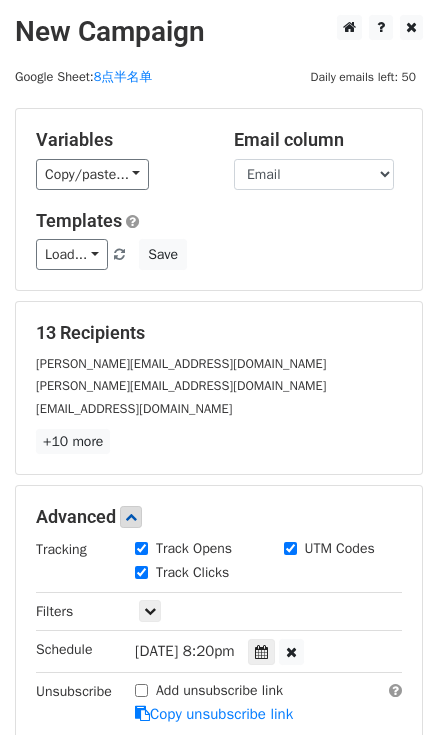 click on "13 Recipients
nicolette@howdoesshe.com
leah@howdoesshe.com
hollysfavoritedeals@gmail.com
+10 more
13 Recipients
×
nicolette@howdoesshe.com
leah@howdoesshe.com
hollysfavoritedeals@gmail.com
Bravoandcocktails@gmail.com
ldahlmeyer31@aol.com
dailydealswithmelissa@gmail.com
heatherroseblog.com@gmail.com
chloereneewebb@gmail.com
sunflowerstatevanessa@gmail.com
kortneyandkarlee@gmail.com
sarah@sarahfindsadeal.com
thebargainsis@gmail.com
Midwestmoneysavingmommas@yahoo.com
Close" at bounding box center [219, 388] 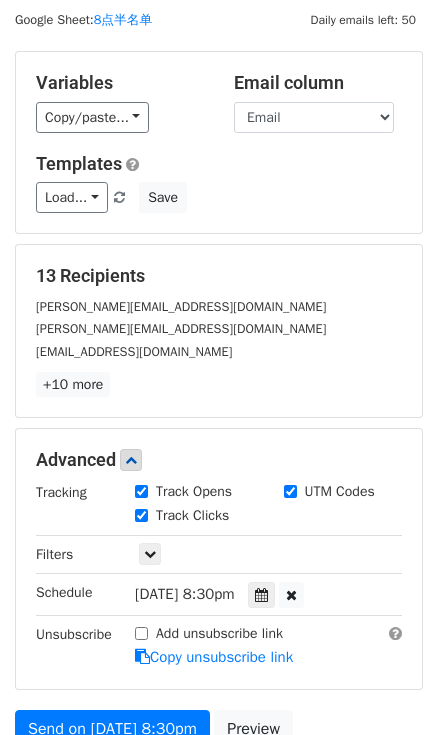 scroll, scrollTop: 181, scrollLeft: 0, axis: vertical 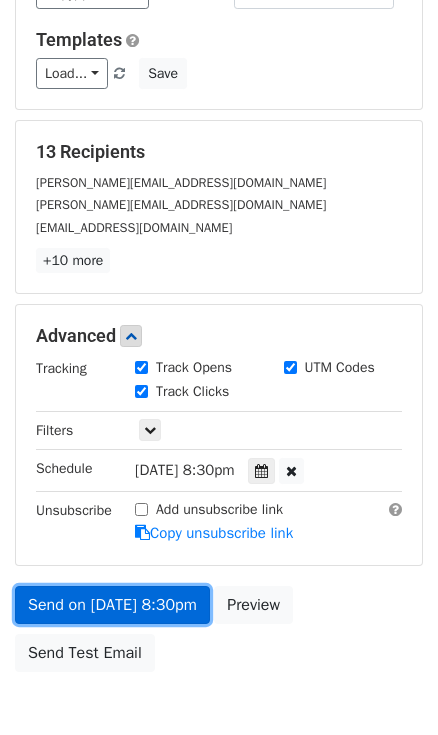 click on "Send on Jul 25 at 8:30pm" at bounding box center [112, 605] 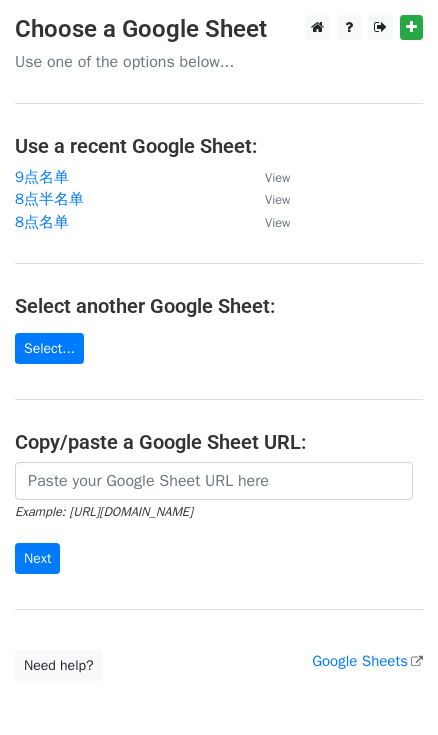scroll, scrollTop: 0, scrollLeft: 0, axis: both 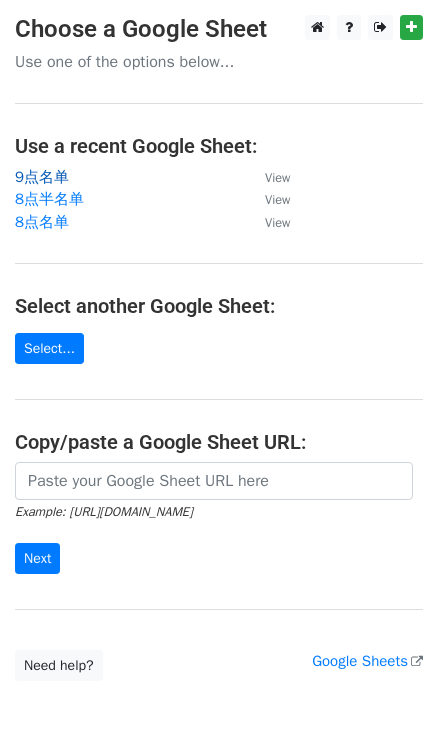 click on "9点名单" at bounding box center (42, 177) 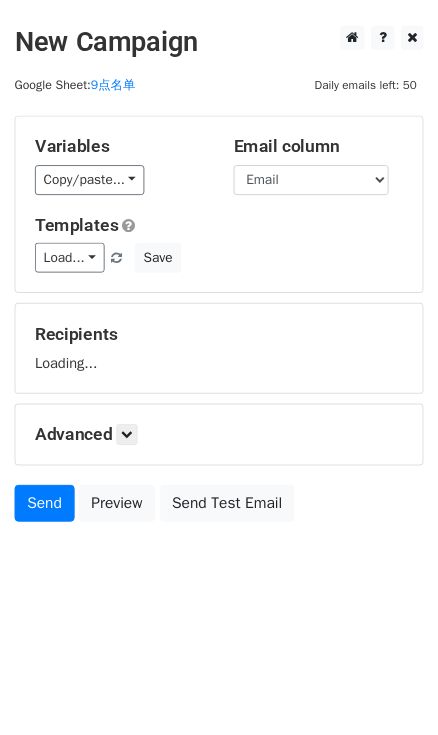 scroll, scrollTop: 0, scrollLeft: 0, axis: both 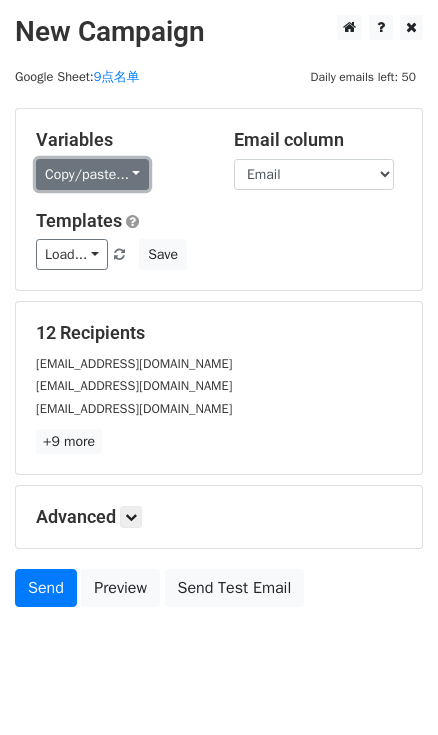 click on "Copy/paste..." at bounding box center (92, 174) 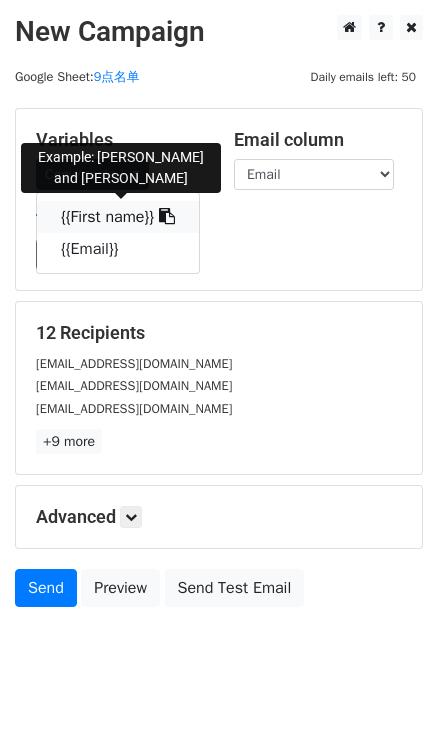 click at bounding box center (167, 216) 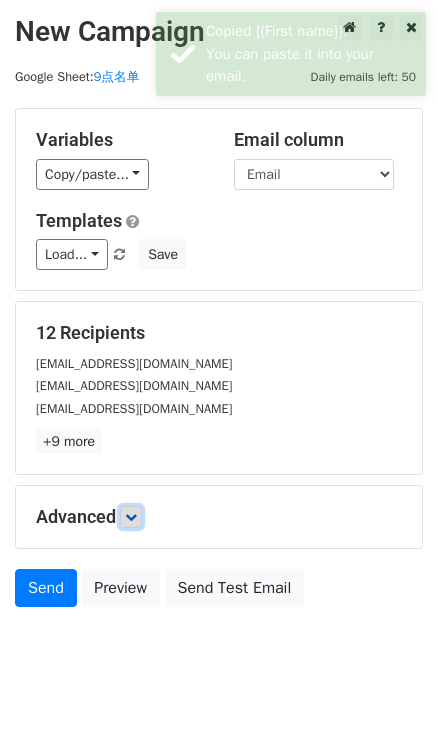 click at bounding box center (131, 517) 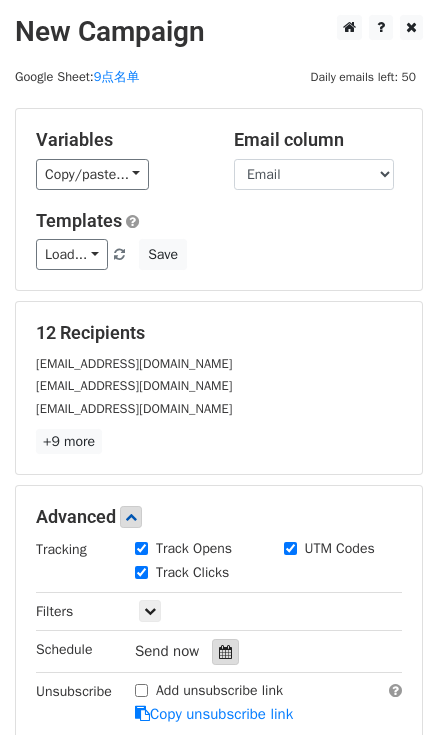 click at bounding box center (225, 652) 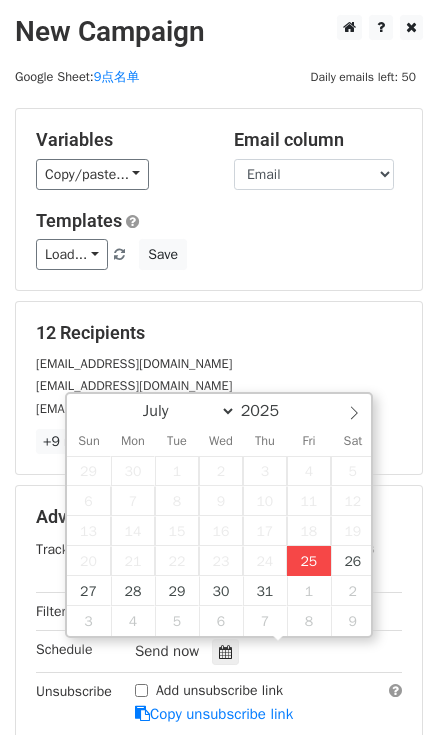 type on "2025-07-25 17:21" 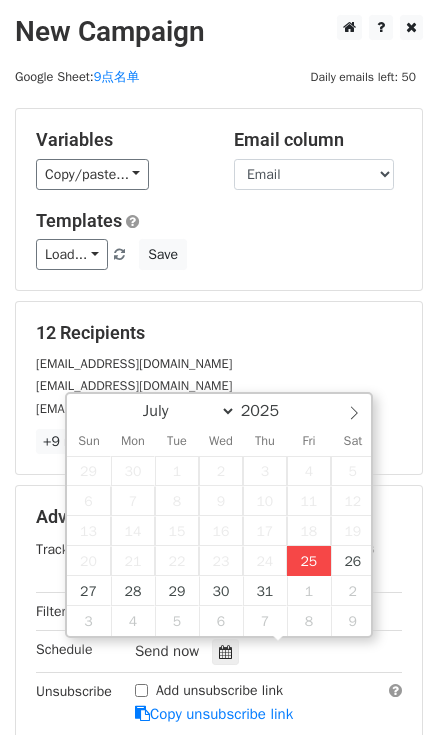 type on "05" 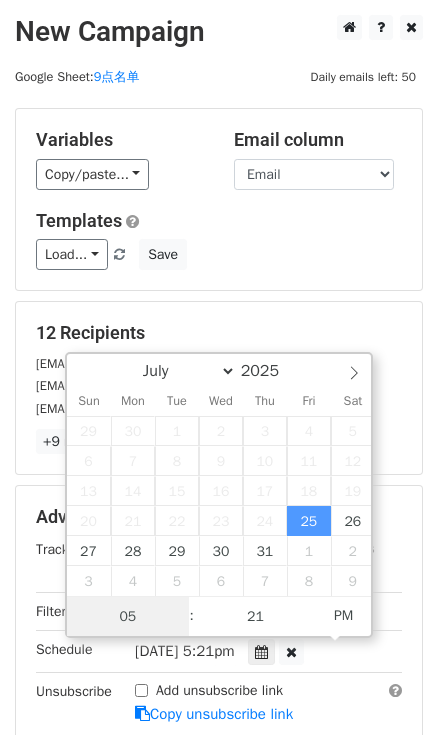 scroll, scrollTop: 0, scrollLeft: 0, axis: both 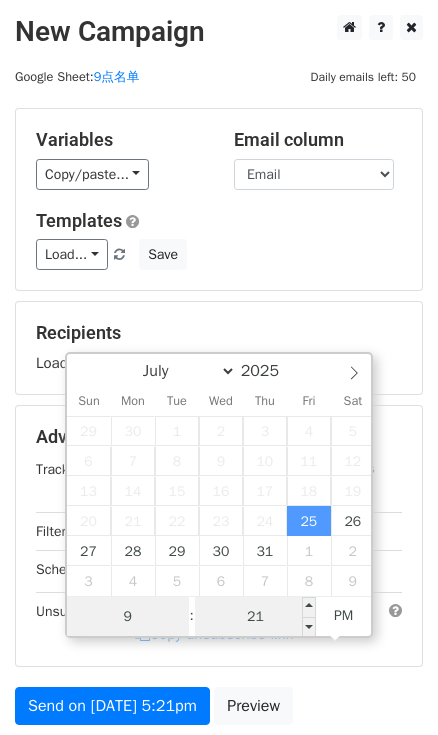 type on "9" 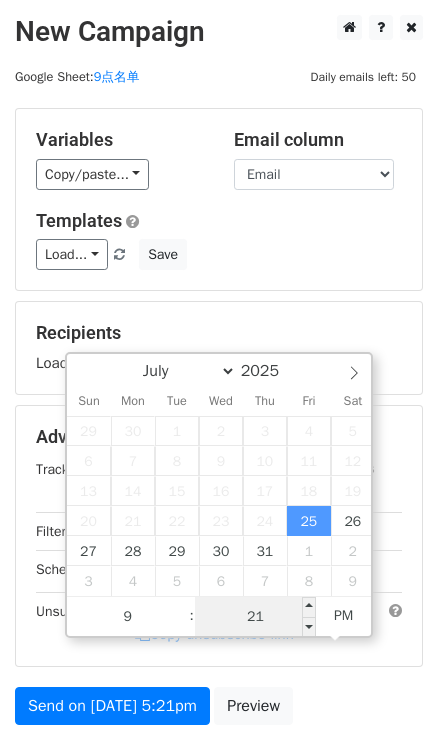 type on "2025-07-25 21:21" 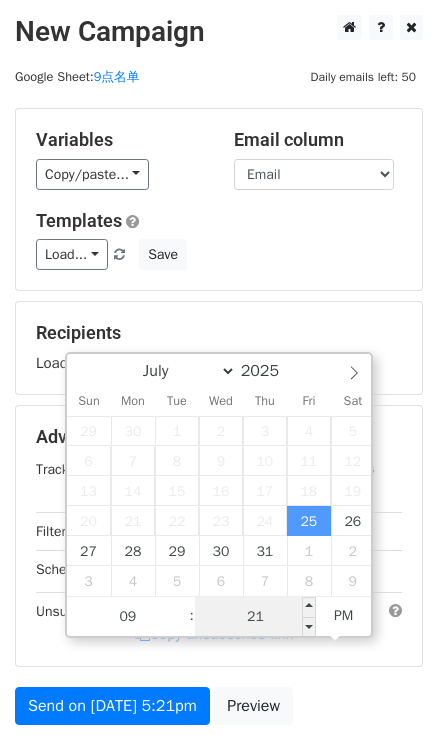 click on "21" at bounding box center [256, 617] 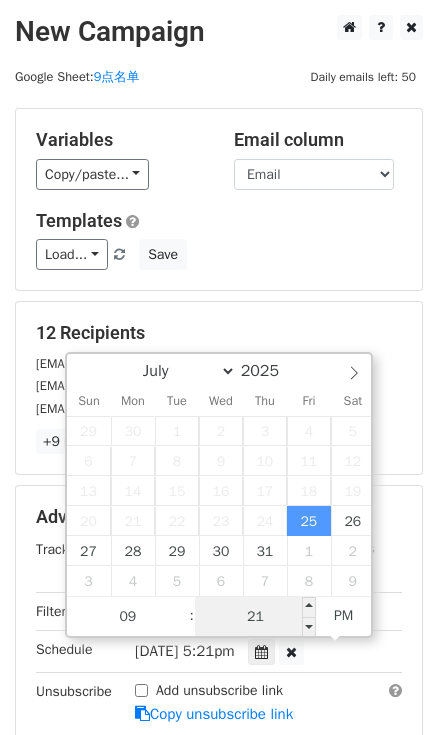 type on "0" 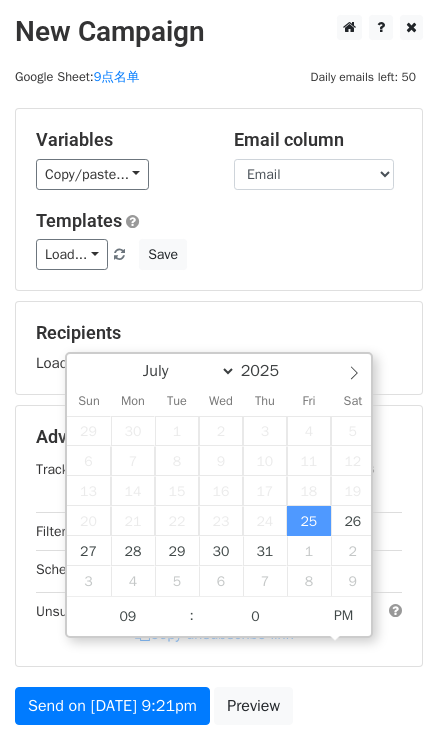 type on "2025-07-25 21:00" 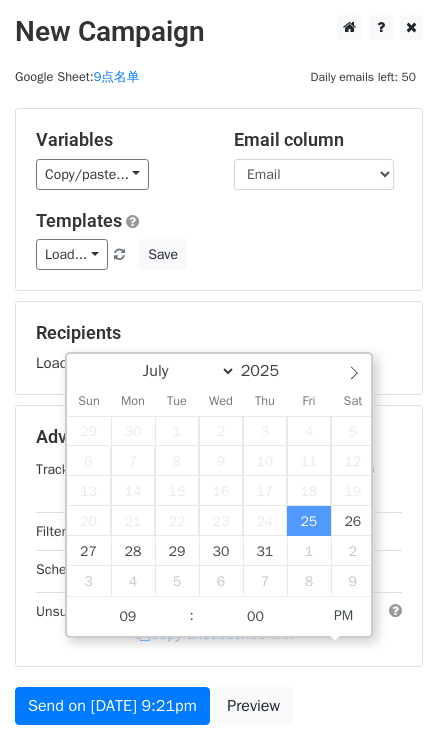 click on "Variables
Copy/paste...
{{First name}}
{{Email}}
Email column
First name
Email
Templates
Load...
No templates saved
Save" at bounding box center [219, 199] 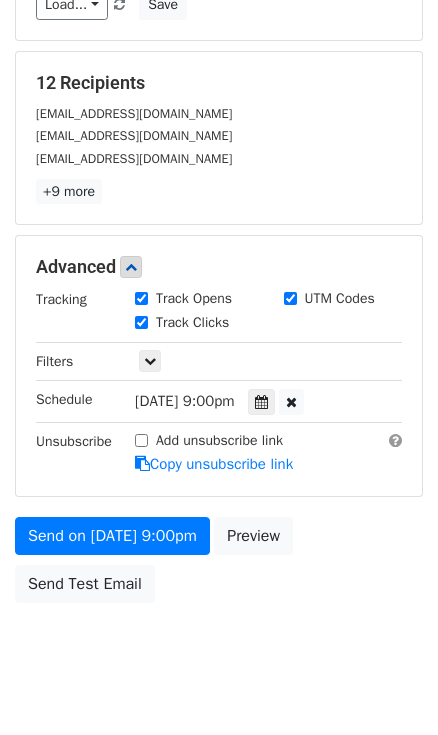 scroll, scrollTop: 272, scrollLeft: 0, axis: vertical 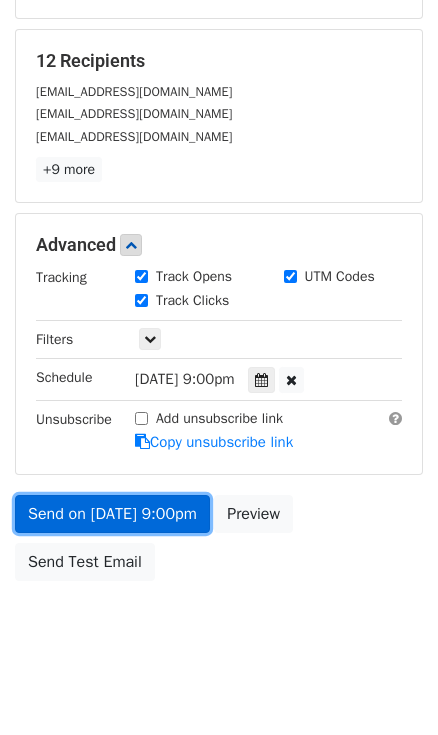 click on "Send on Jul 25 at 9:00pm" at bounding box center [112, 514] 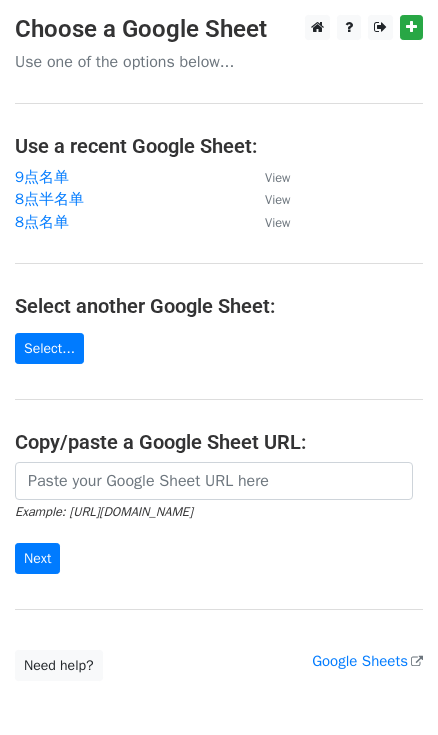 scroll, scrollTop: 0, scrollLeft: 0, axis: both 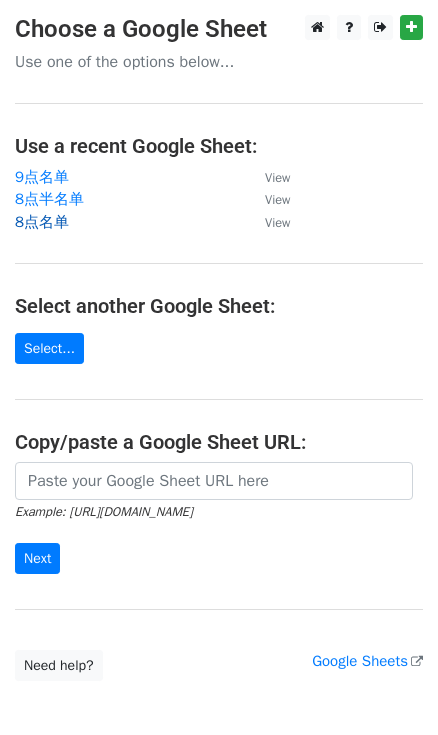 click on "8点名单" at bounding box center (42, 222) 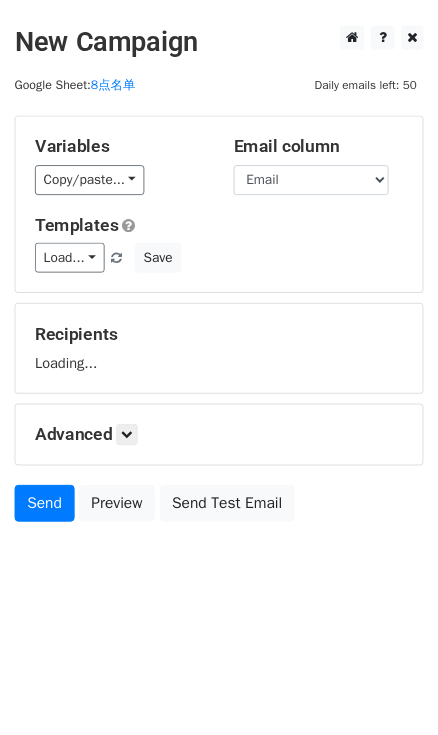 scroll, scrollTop: 0, scrollLeft: 0, axis: both 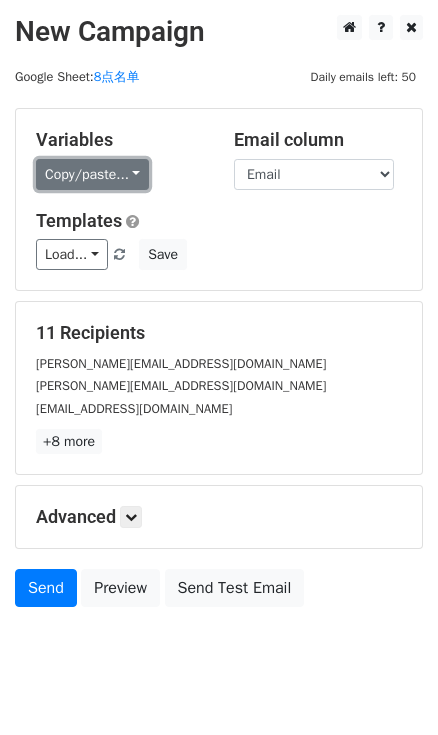 drag, startPoint x: 131, startPoint y: 177, endPoint x: 141, endPoint y: 174, distance: 10.440307 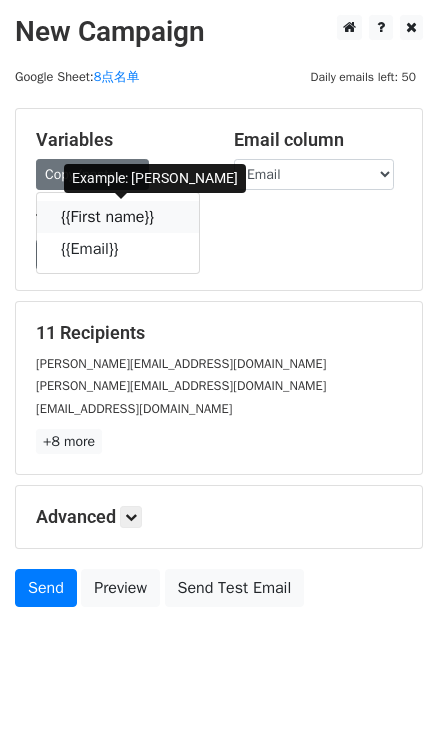 drag, startPoint x: 167, startPoint y: 215, endPoint x: 133, endPoint y: 211, distance: 34.234486 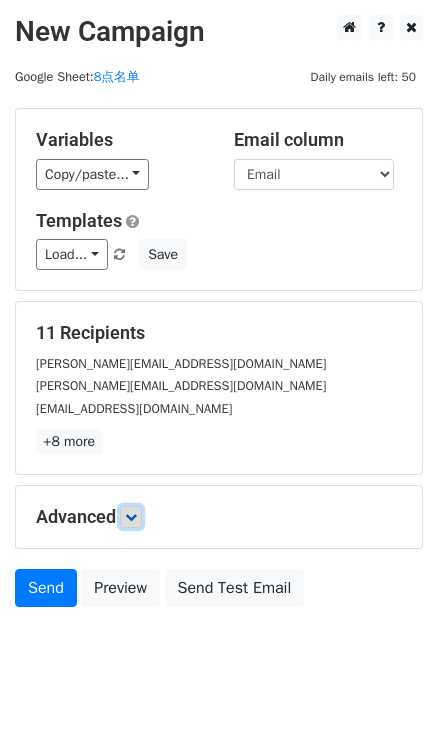 click at bounding box center (131, 517) 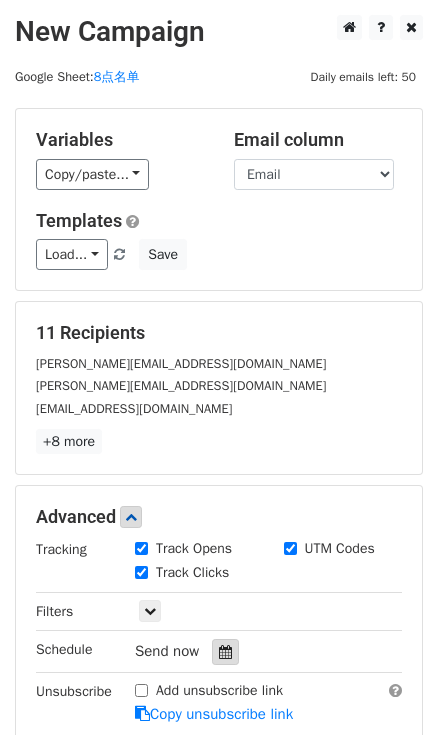 click at bounding box center [225, 652] 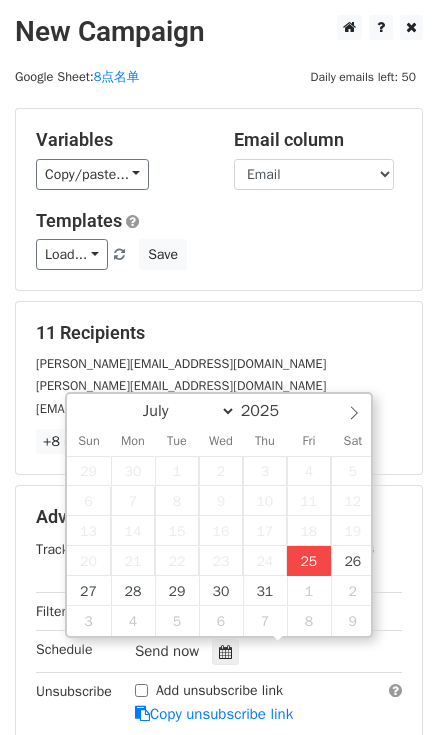 type on "[DATE] 17:22" 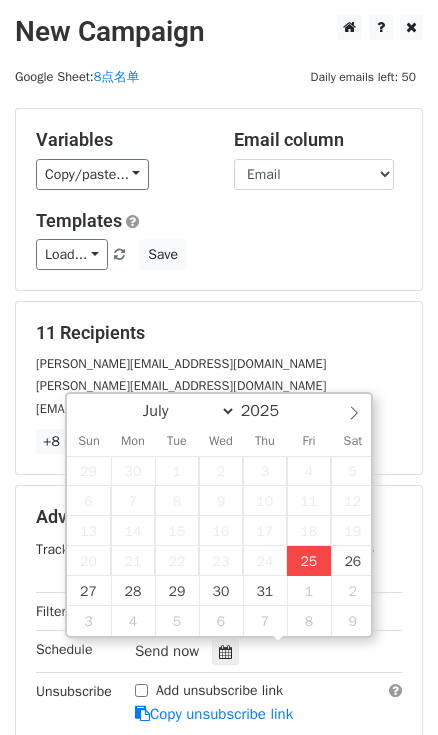 type on "05" 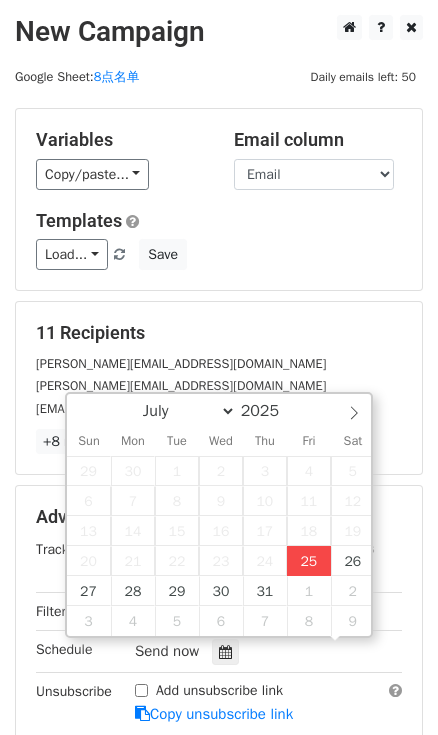 scroll, scrollTop: 0, scrollLeft: 0, axis: both 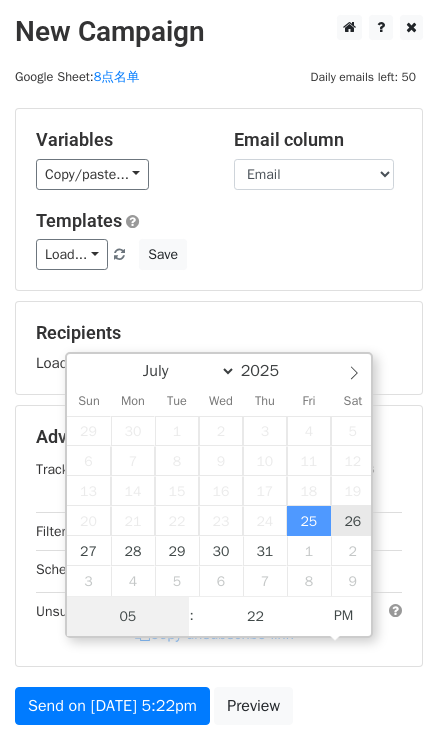 type on "[DATE] 17:22" 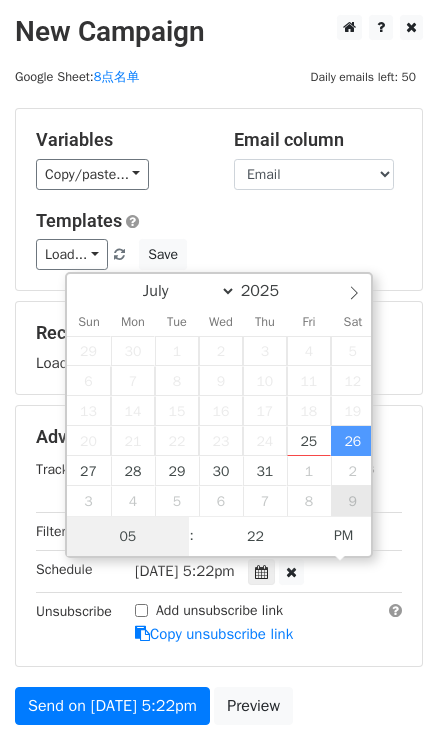 type on "5" 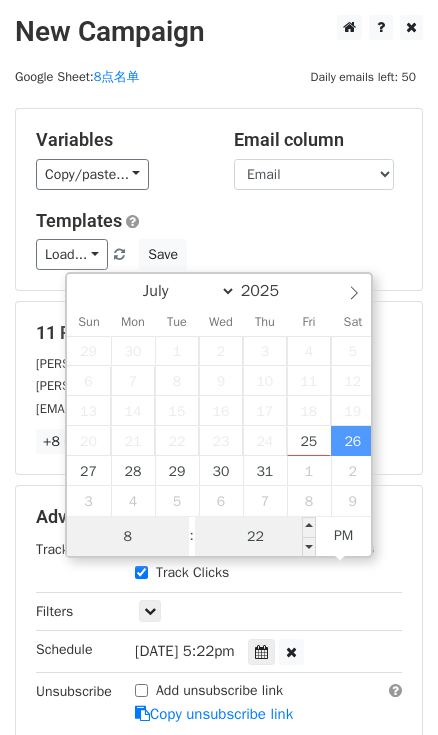 type on "8" 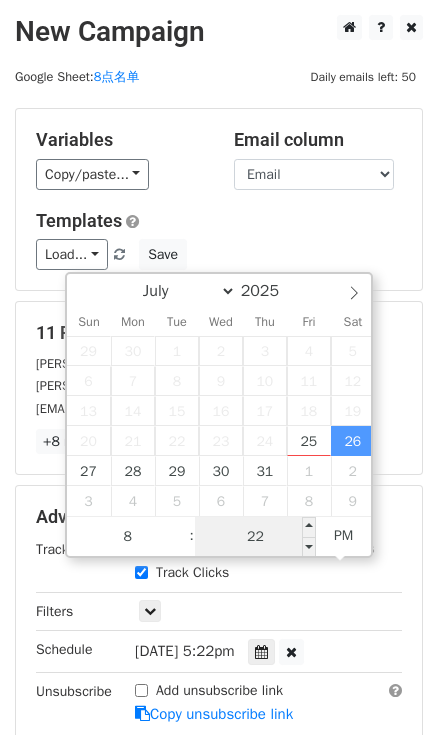 type on "2025-07-26 20:22" 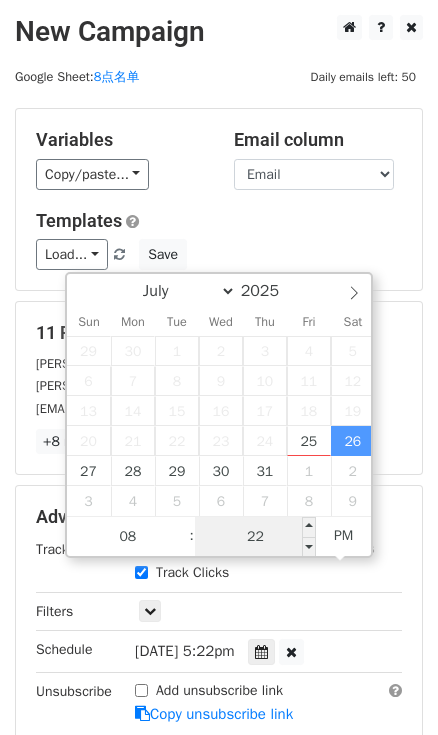 click on "22" at bounding box center [256, 537] 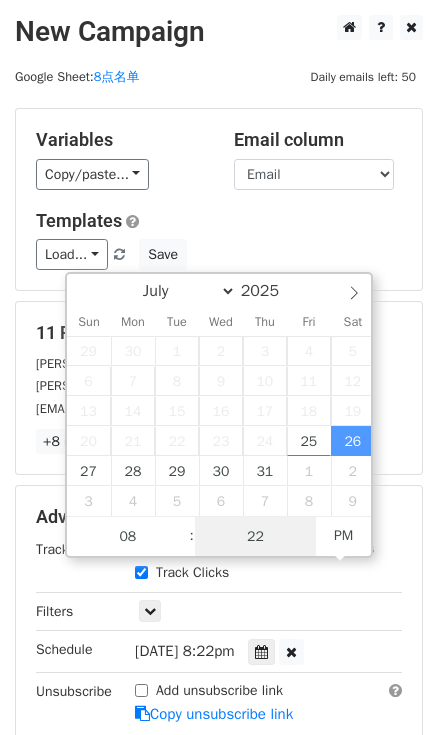 type on "0" 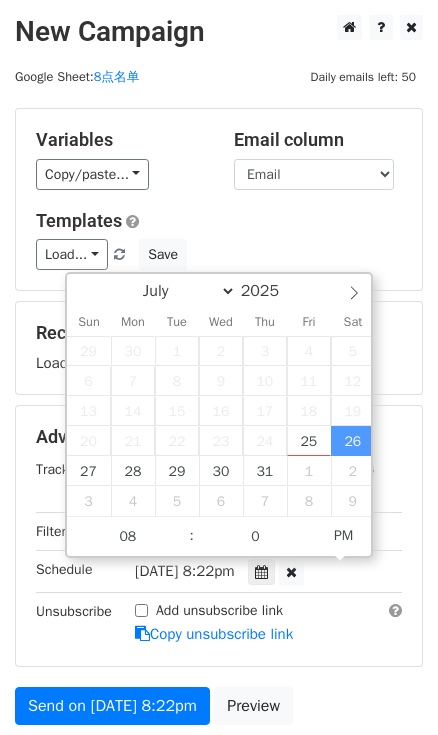 type on "2025-07-26 20:00" 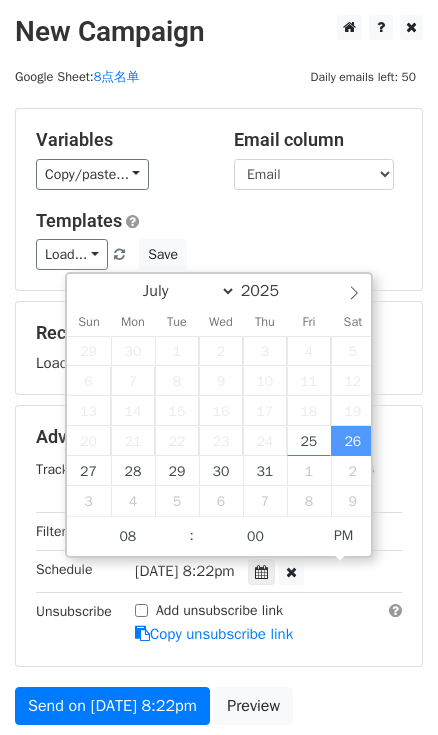 click on "Templates" at bounding box center (219, 221) 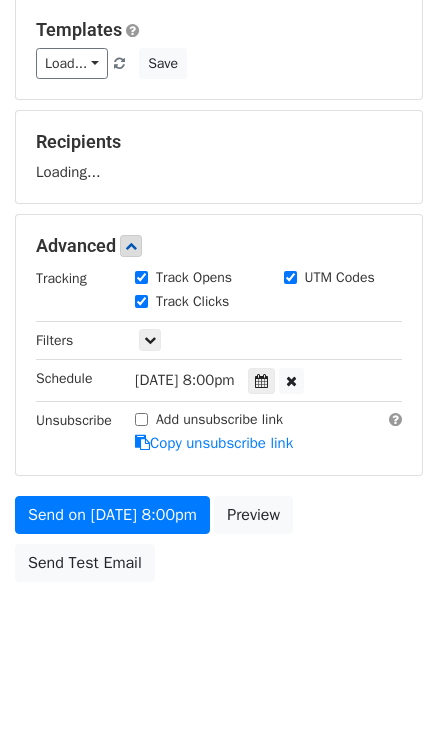 scroll, scrollTop: 204, scrollLeft: 0, axis: vertical 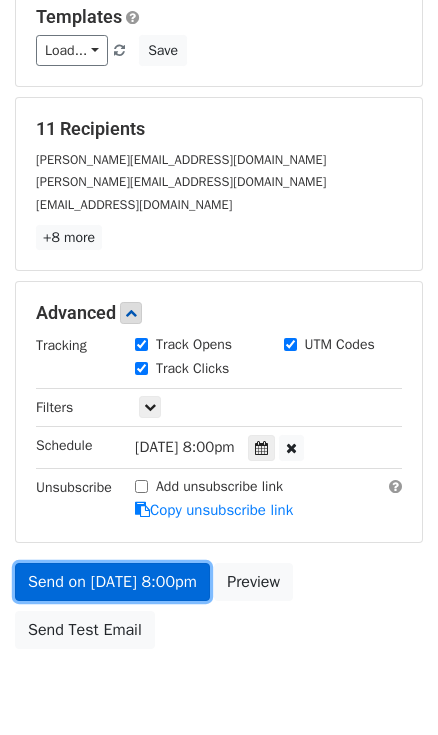 click on "Send on Jul 26 at 8:00pm" at bounding box center (112, 582) 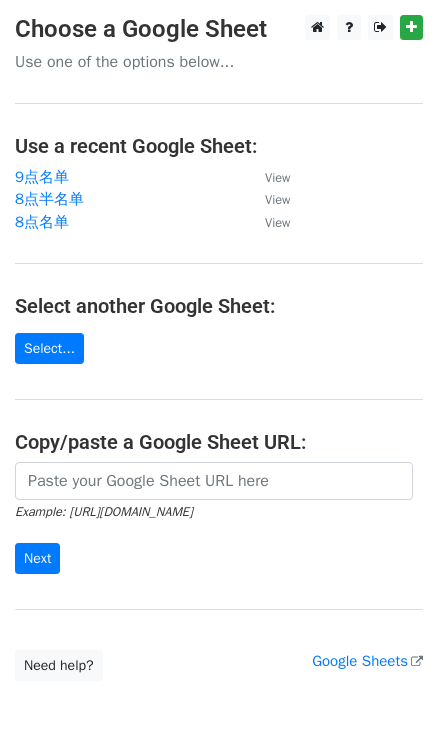 scroll, scrollTop: 0, scrollLeft: 0, axis: both 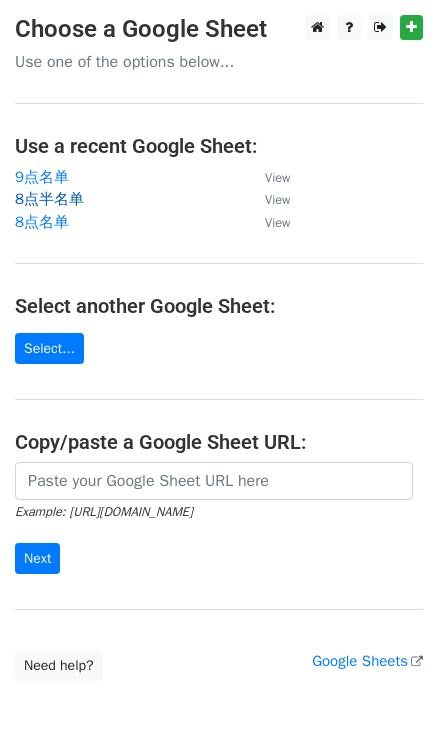 click on "8点半名单" at bounding box center (49, 199) 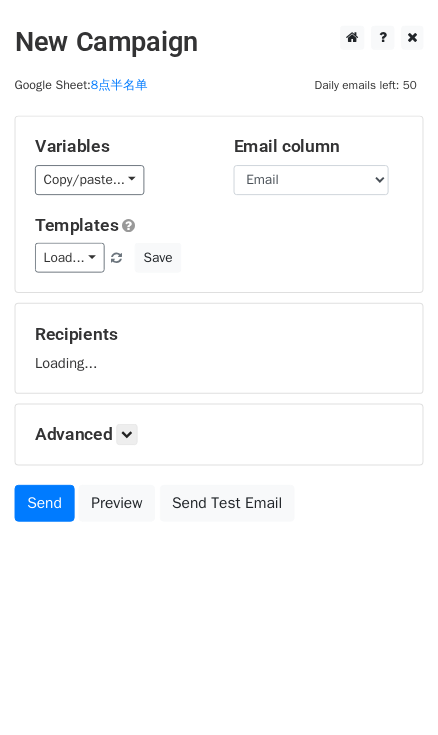 scroll, scrollTop: 0, scrollLeft: 0, axis: both 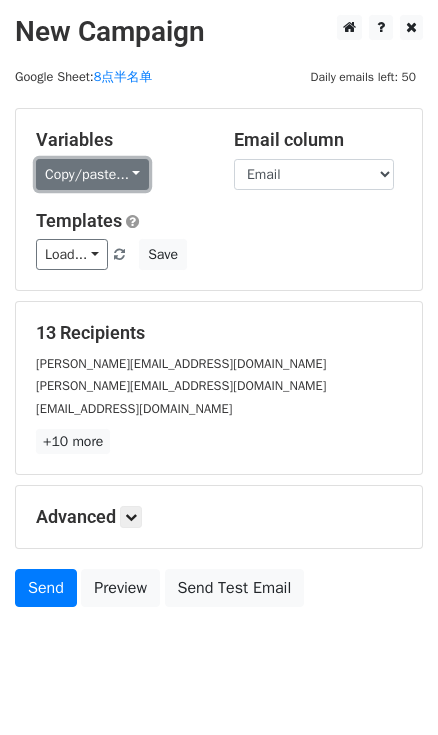 click on "Copy/paste..." at bounding box center [92, 174] 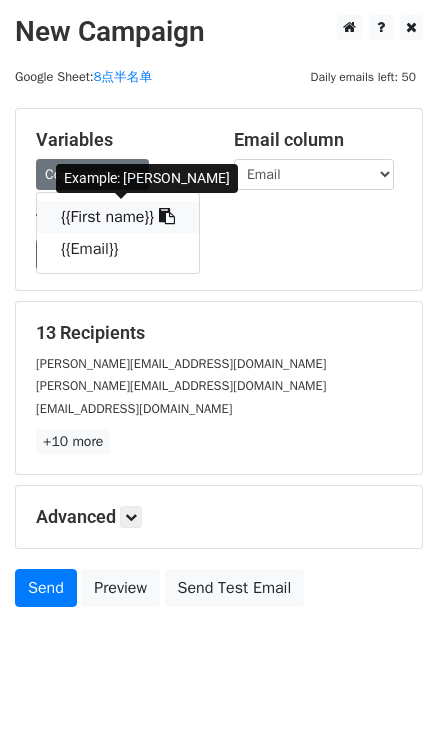 click at bounding box center (167, 216) 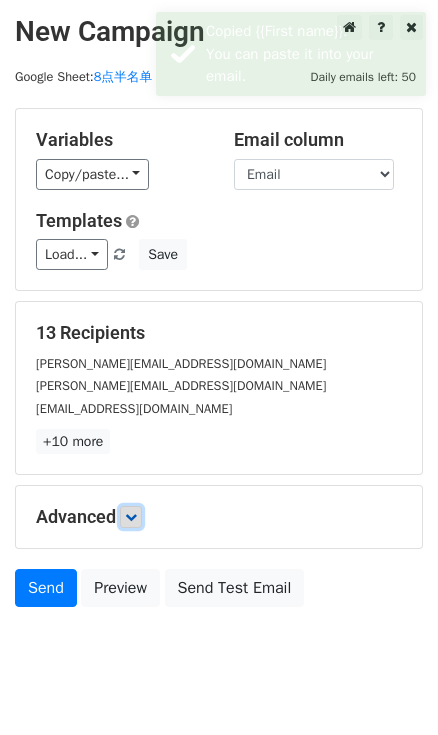 click at bounding box center (131, 517) 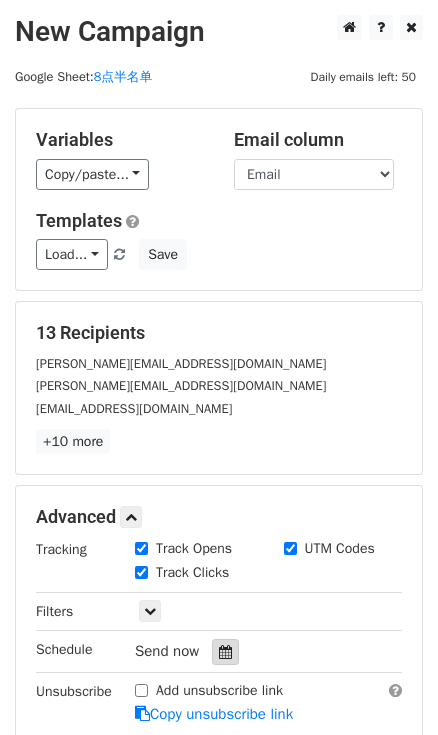 click at bounding box center [225, 652] 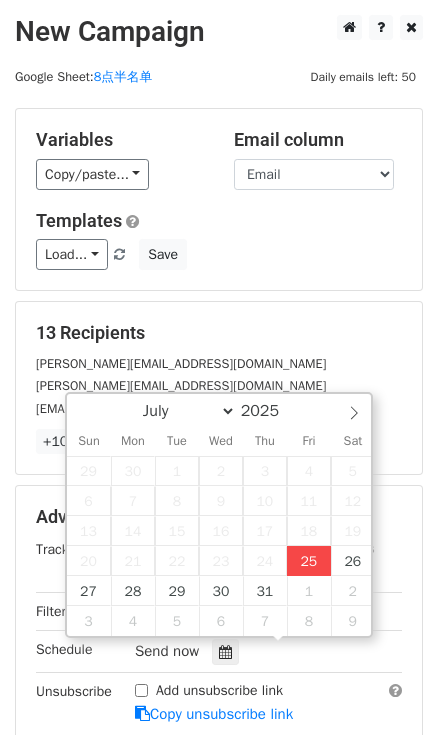 type on "2025-07-25 17:23" 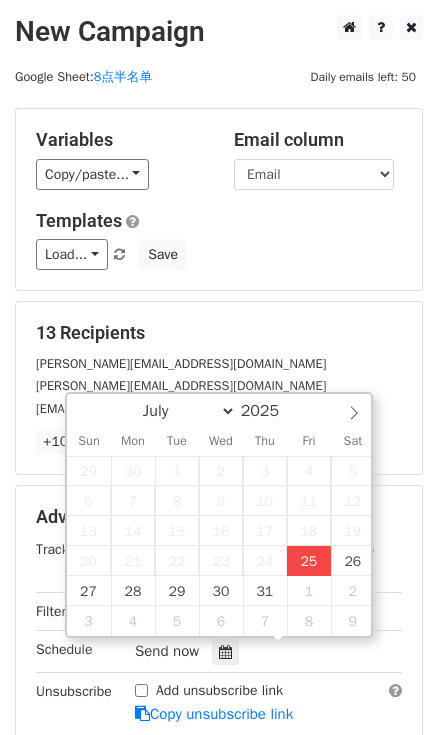 type on "05" 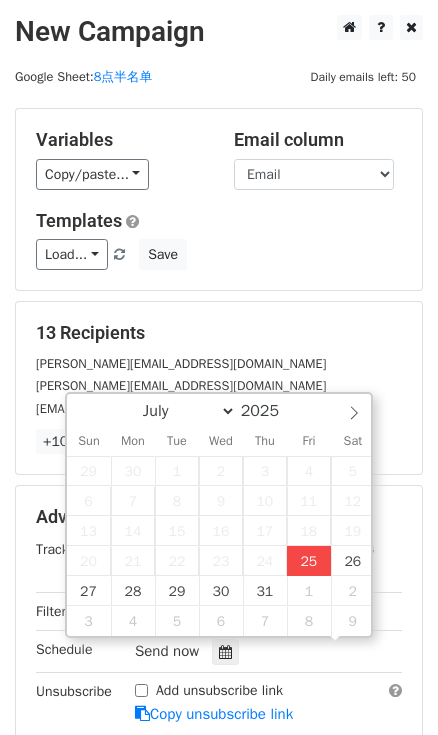 scroll, scrollTop: 0, scrollLeft: 0, axis: both 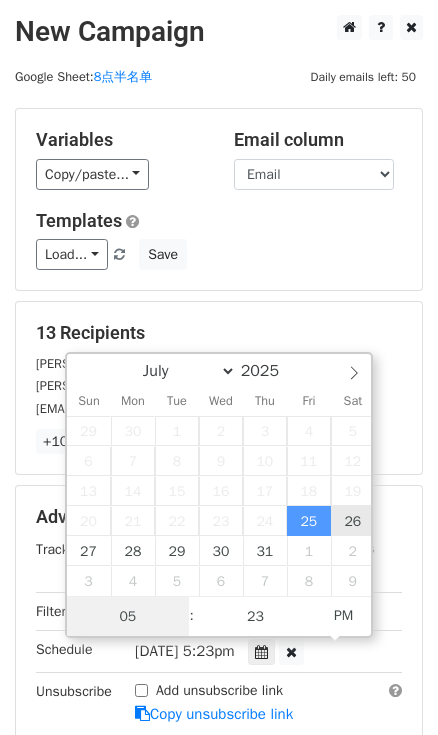 type on "2025-07-26 17:23" 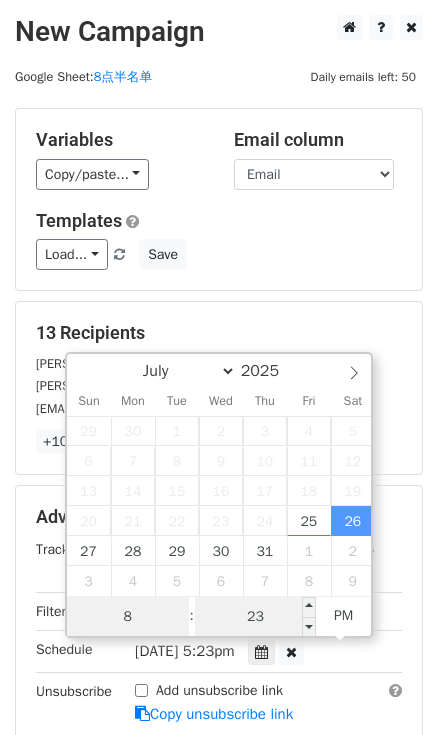 type on "8" 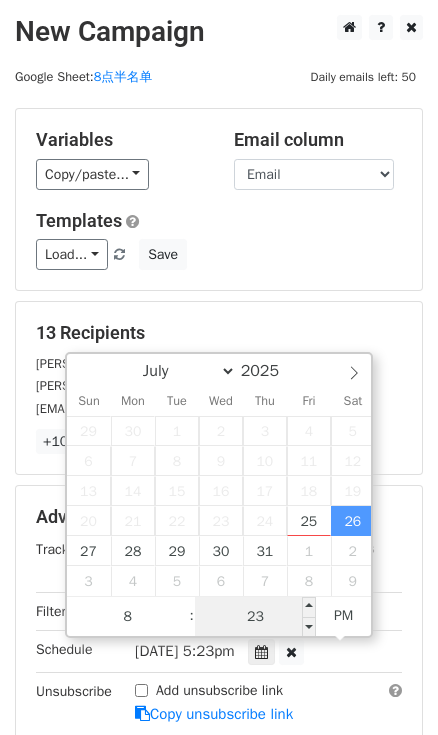 type on "2025-07-26 20:23" 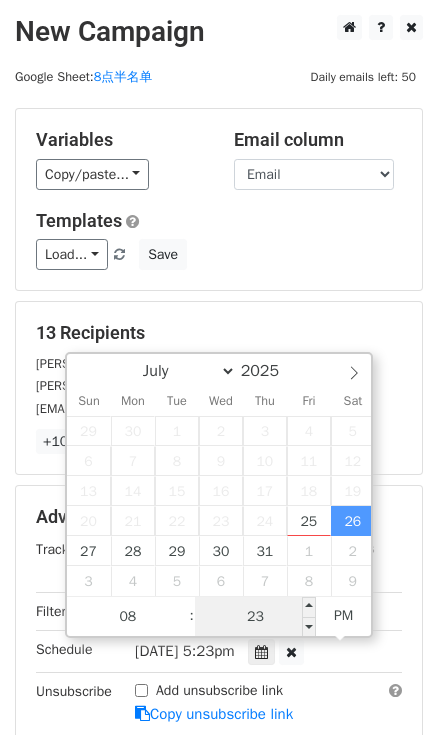 click on "23" at bounding box center [256, 617] 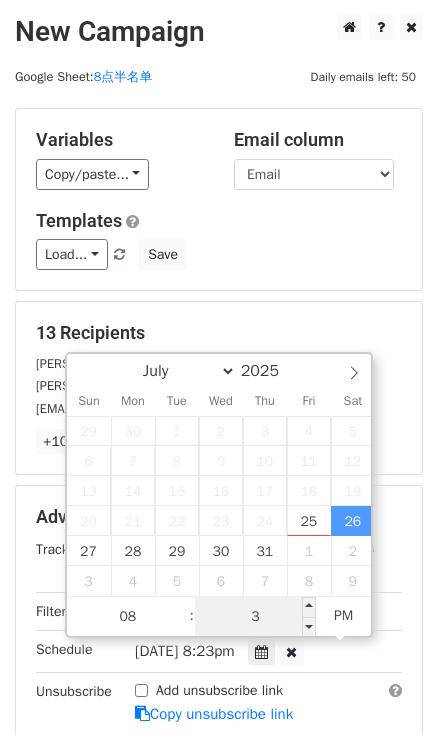 type on "30" 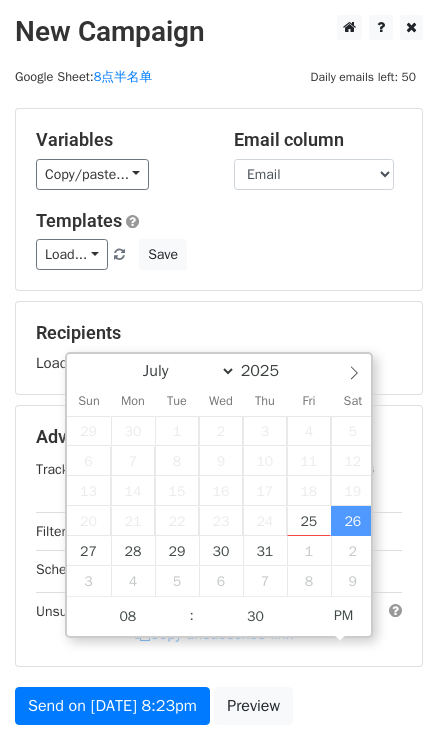 type on "2025-07-26 20:30" 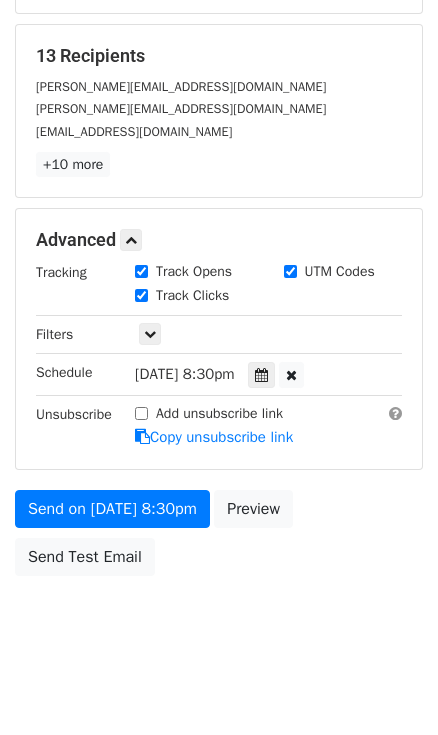 scroll, scrollTop: 284, scrollLeft: 0, axis: vertical 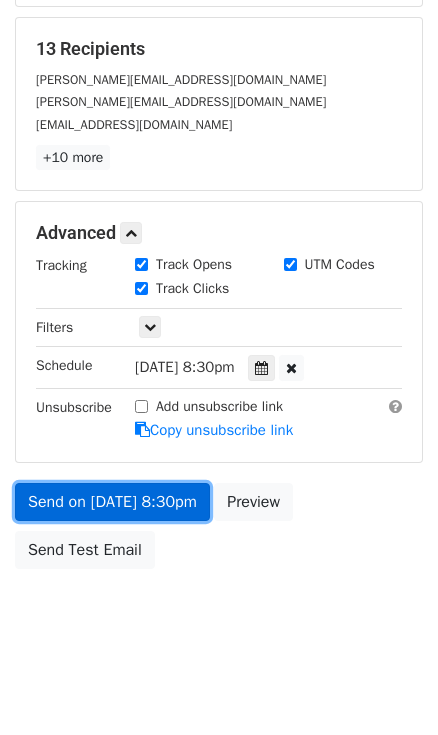 click on "Send on Jul 26 at 8:30pm" at bounding box center [112, 502] 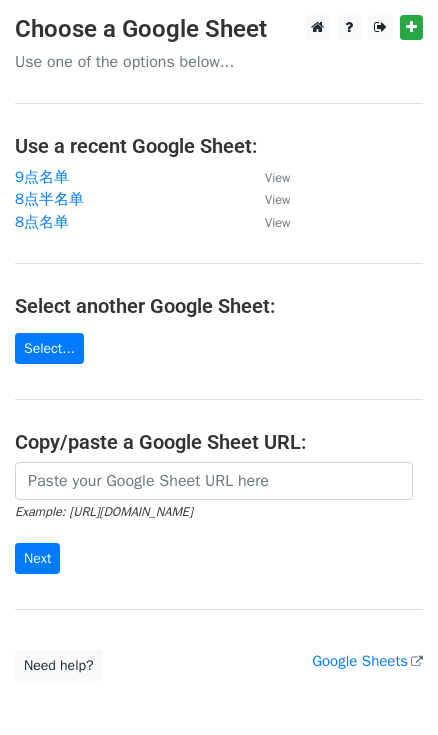 scroll, scrollTop: 0, scrollLeft: 0, axis: both 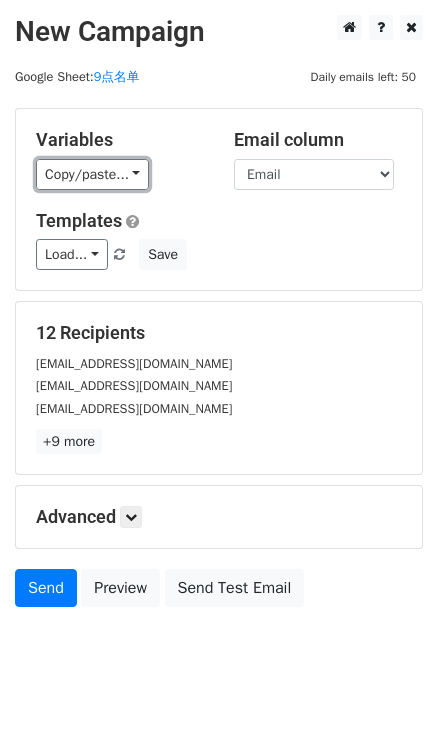drag, startPoint x: 144, startPoint y: 182, endPoint x: 159, endPoint y: 195, distance: 19.849434 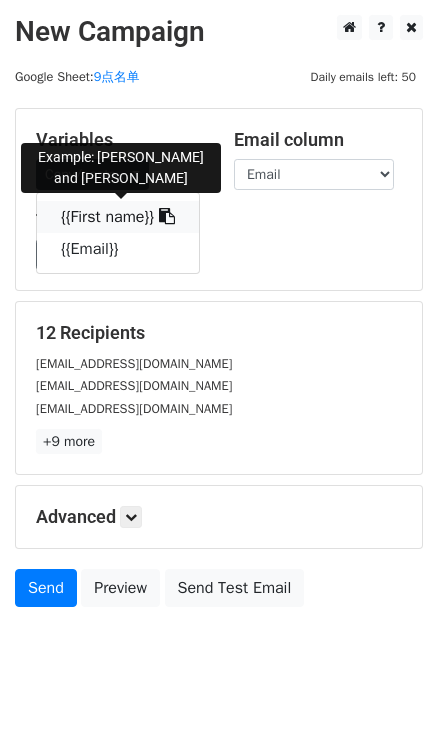 click at bounding box center [167, 216] 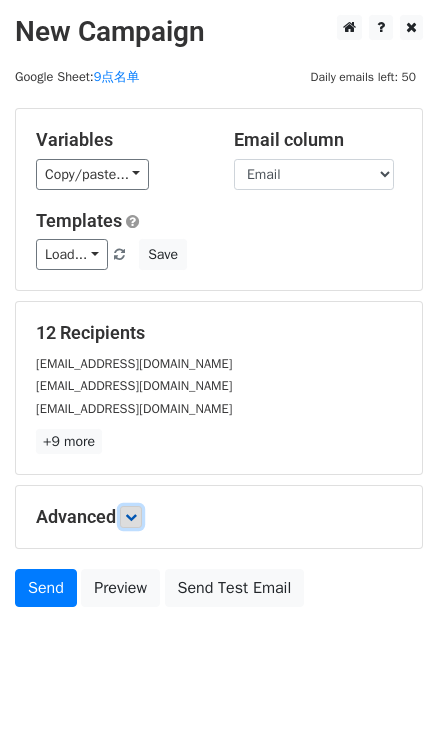 click at bounding box center (131, 517) 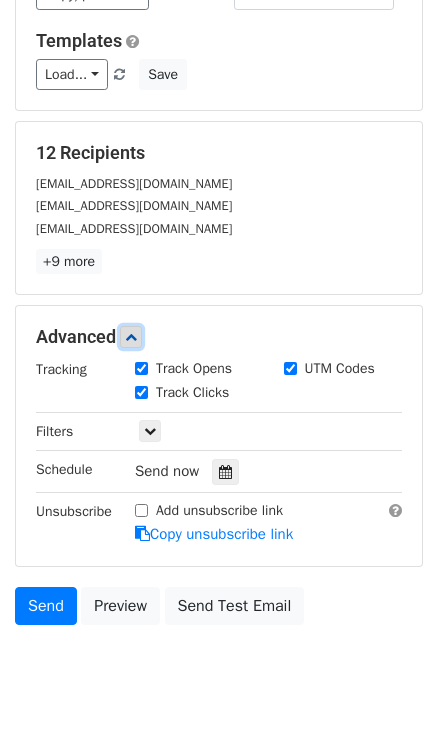 scroll, scrollTop: 181, scrollLeft: 0, axis: vertical 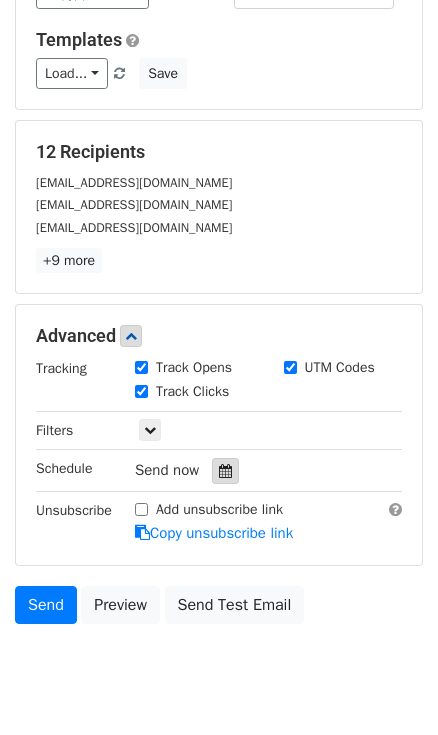 click at bounding box center [225, 471] 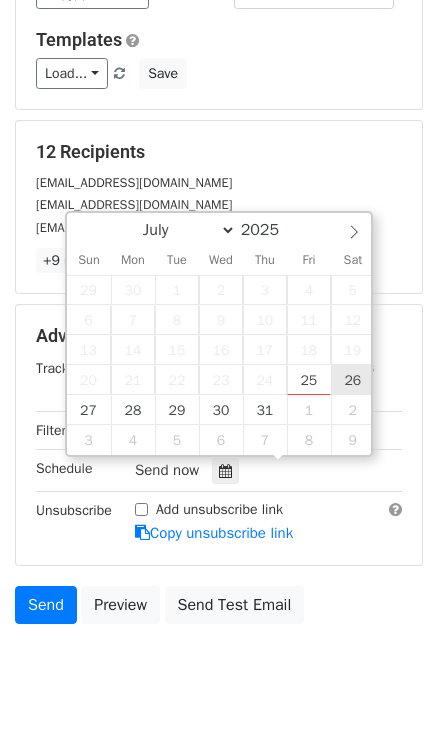 type on "2025-07-26 12:00" 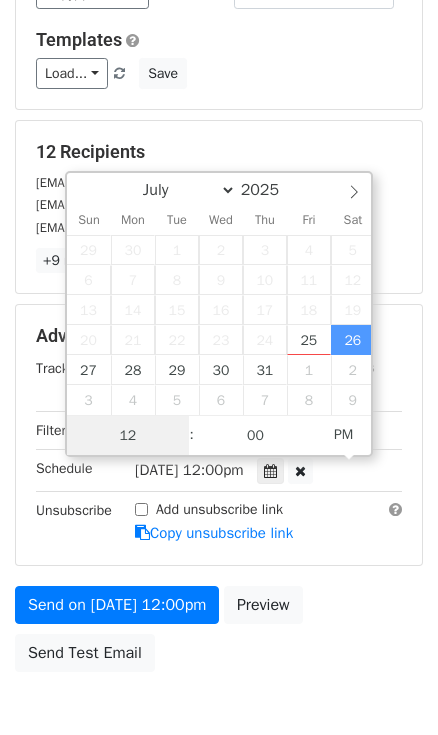 scroll, scrollTop: 0, scrollLeft: 0, axis: both 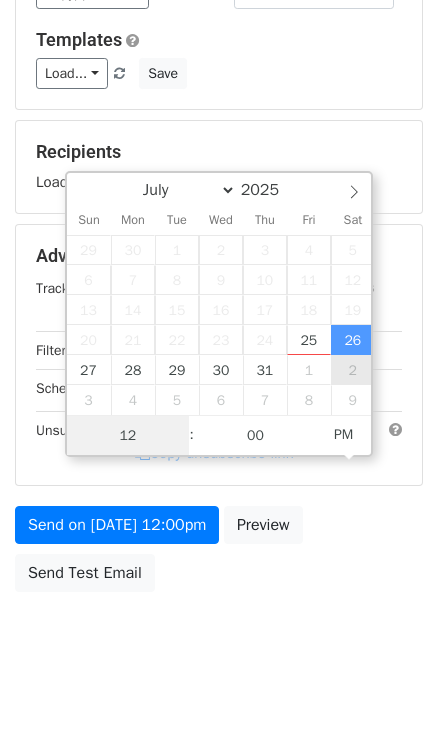 type on "9" 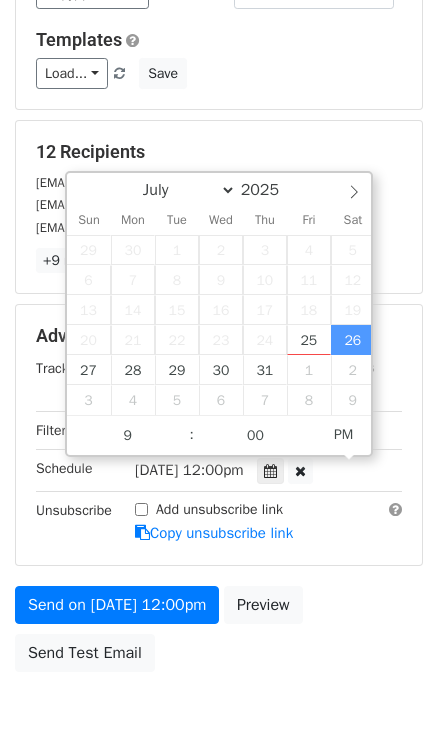 type on "2025-07-26 21:00" 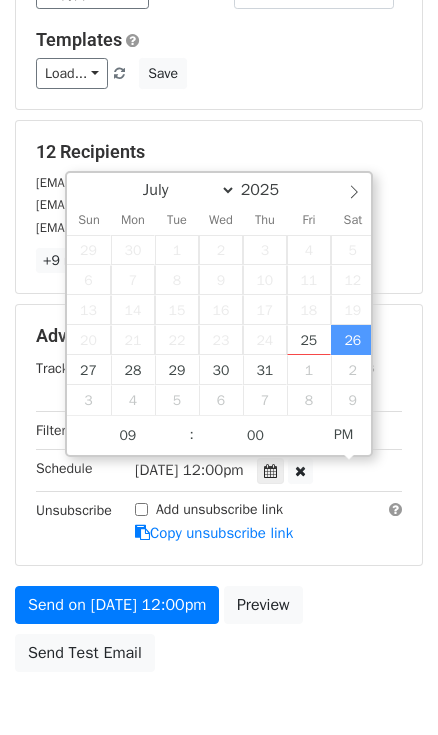 click on "Variables
Copy/paste...
{{First name}}
{{Email}}
Email column
First name
Email
Templates
Load...
No templates saved
Save" at bounding box center [219, 18] 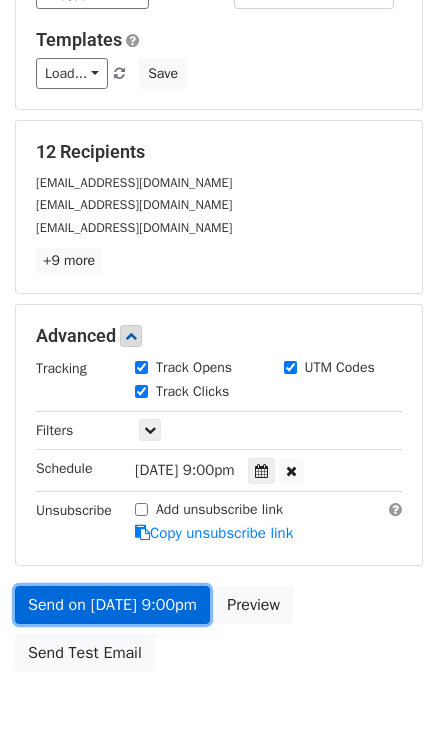 click on "Send on Jul 26 at 9:00pm" at bounding box center [112, 605] 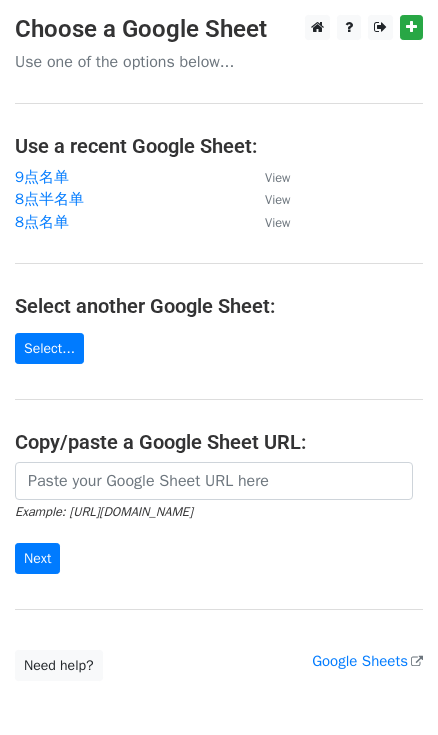 scroll, scrollTop: 0, scrollLeft: 0, axis: both 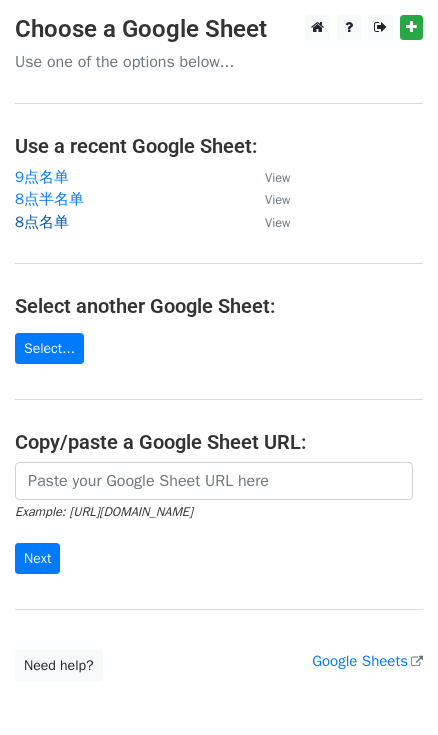 click on "8点名单" at bounding box center (42, 222) 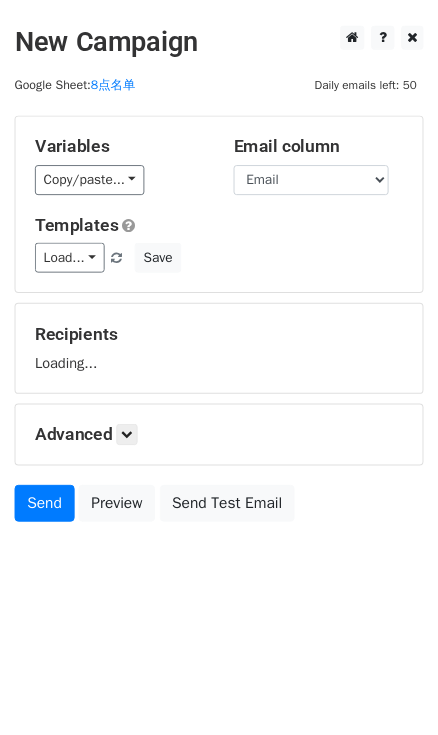 scroll, scrollTop: 0, scrollLeft: 0, axis: both 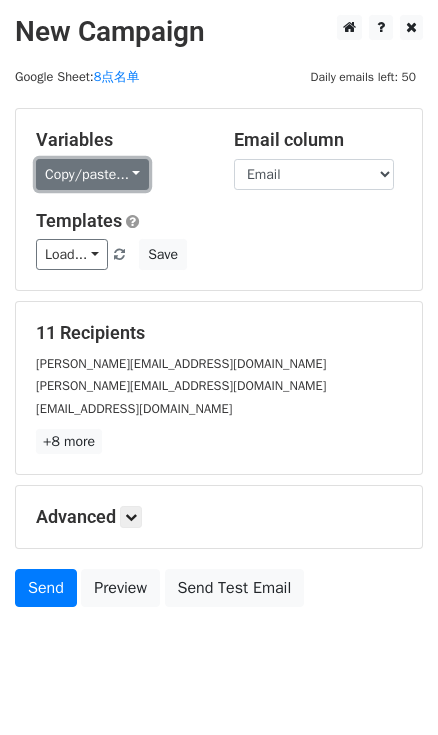 click on "Copy/paste..." at bounding box center [92, 174] 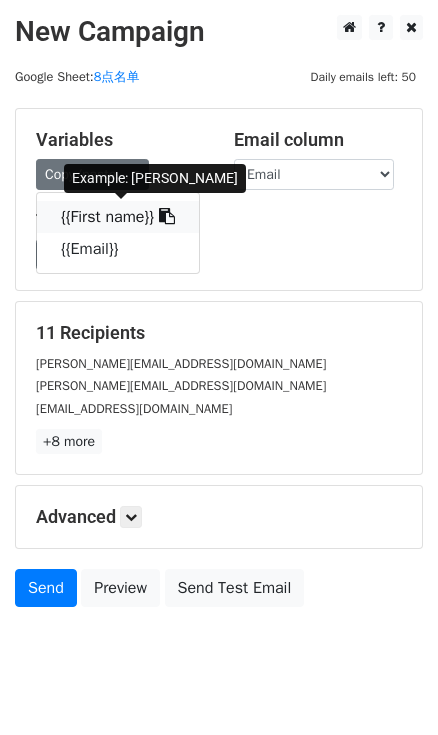 click at bounding box center (164, 217) 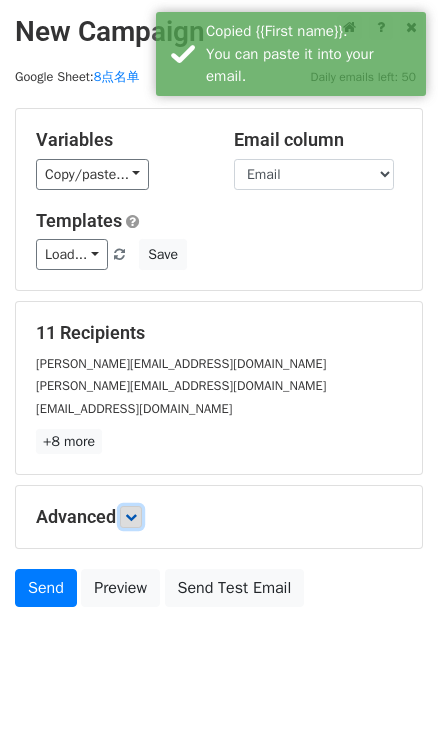 click at bounding box center (131, 517) 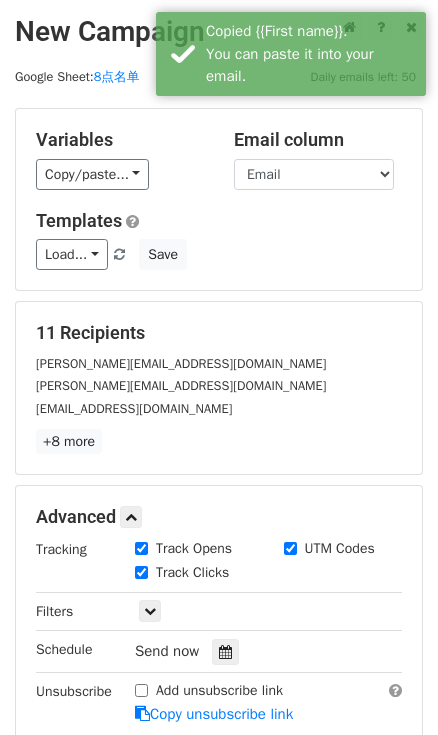 click on "Send now" at bounding box center [252, 651] 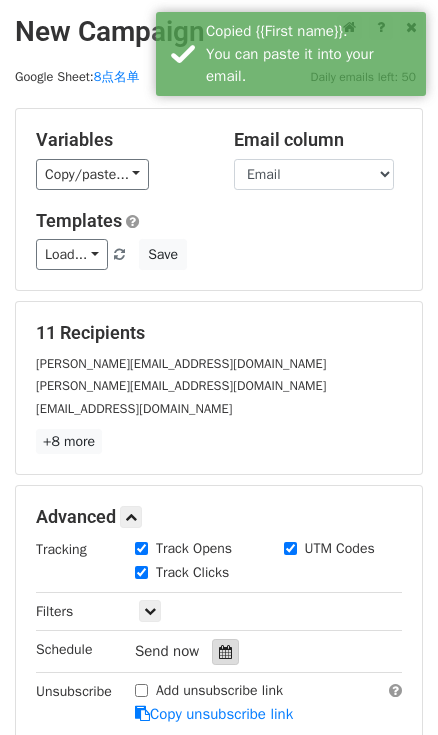 click at bounding box center [225, 652] 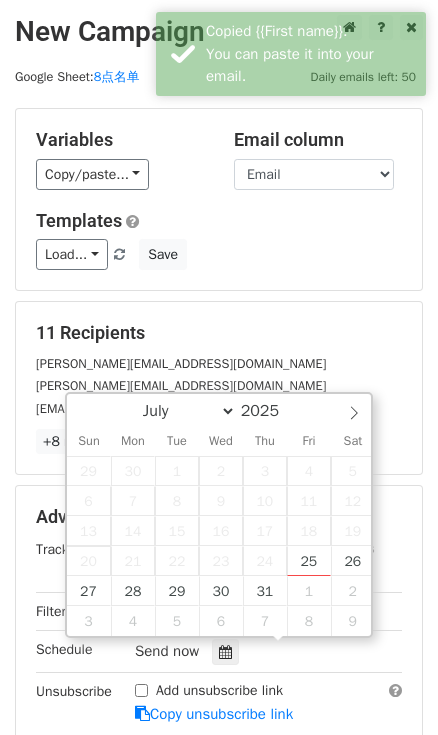 click on "20" at bounding box center (89, 561) 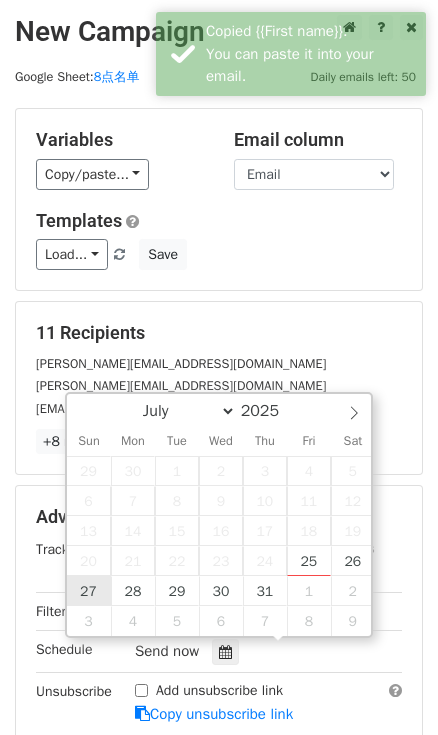 type on "[DATE] 12:00" 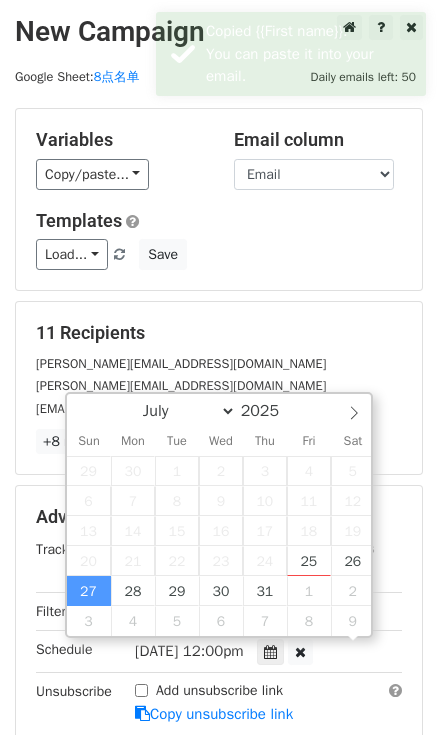 scroll, scrollTop: 0, scrollLeft: 0, axis: both 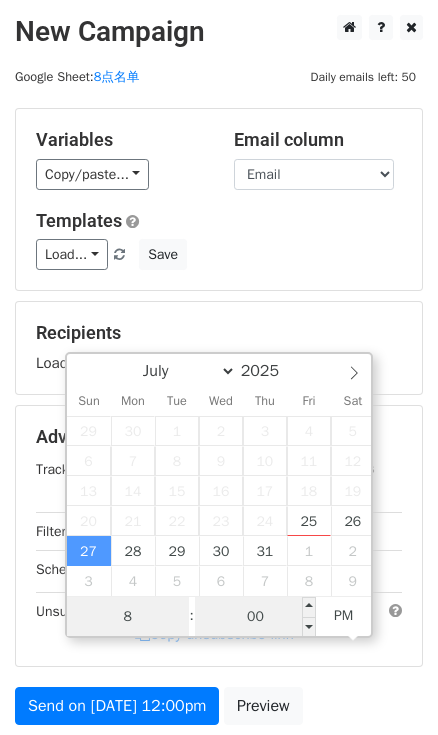 type on "8" 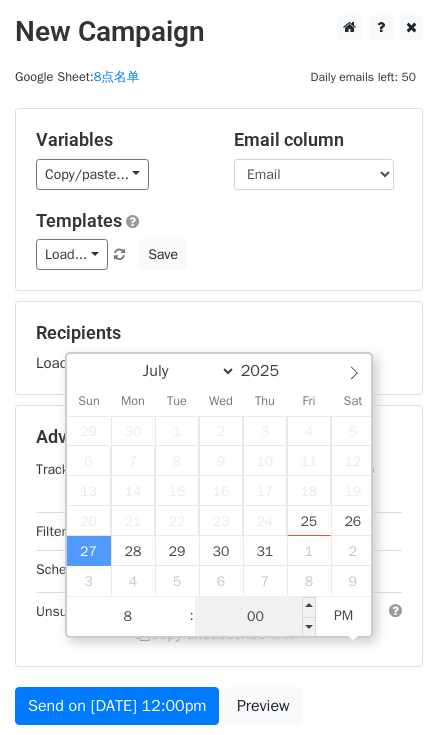 type on "2025-07-27 20:00" 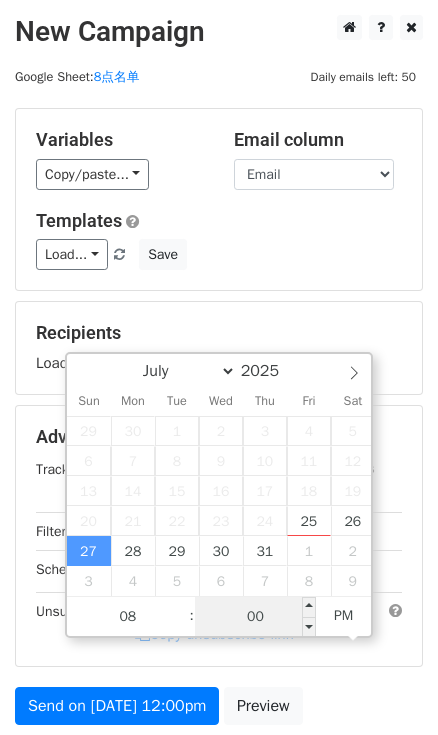 click on "00" at bounding box center (256, 617) 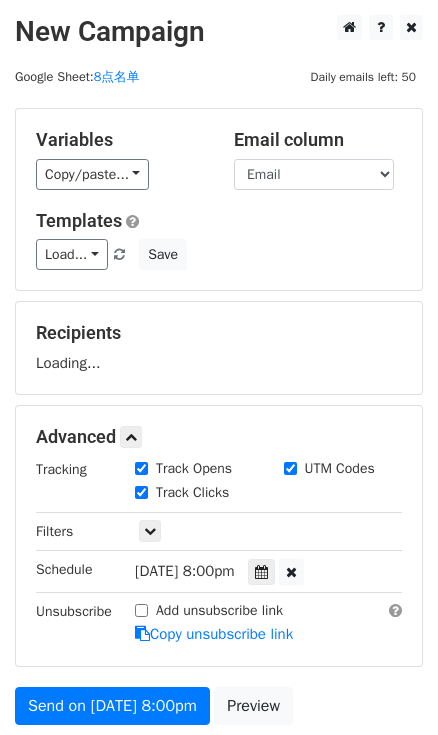 click on "Load...
No templates saved
Save" at bounding box center (219, 254) 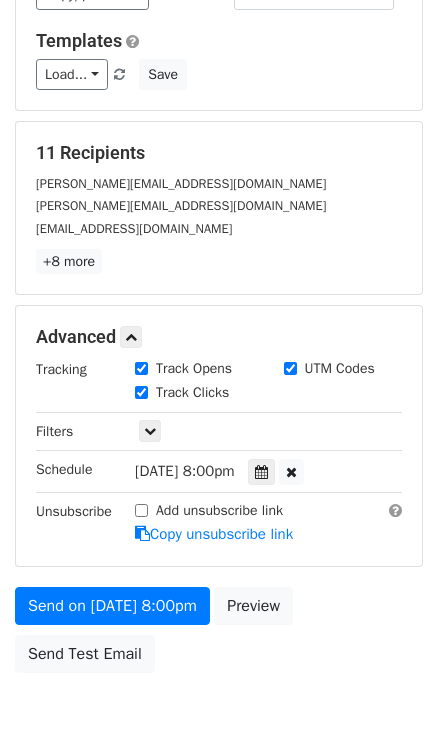 scroll, scrollTop: 181, scrollLeft: 0, axis: vertical 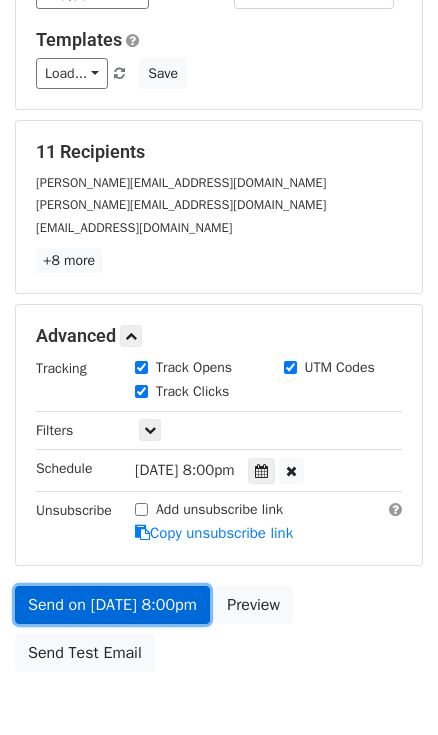 click on "Send on Jul 27 at 8:00pm" at bounding box center (112, 605) 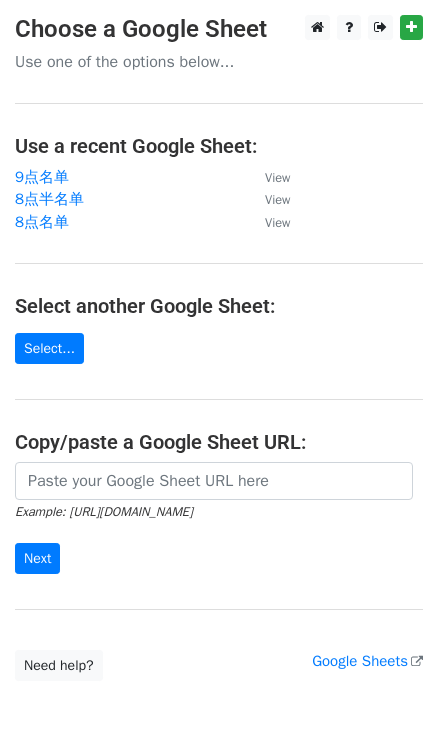 scroll, scrollTop: 0, scrollLeft: 0, axis: both 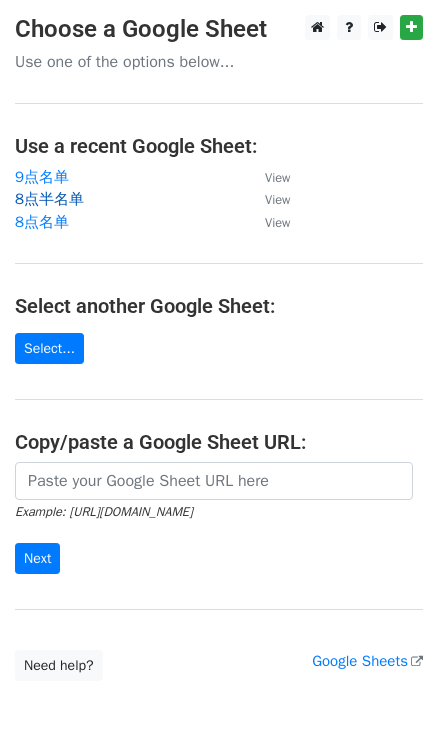 click on "8点半名单" at bounding box center [49, 199] 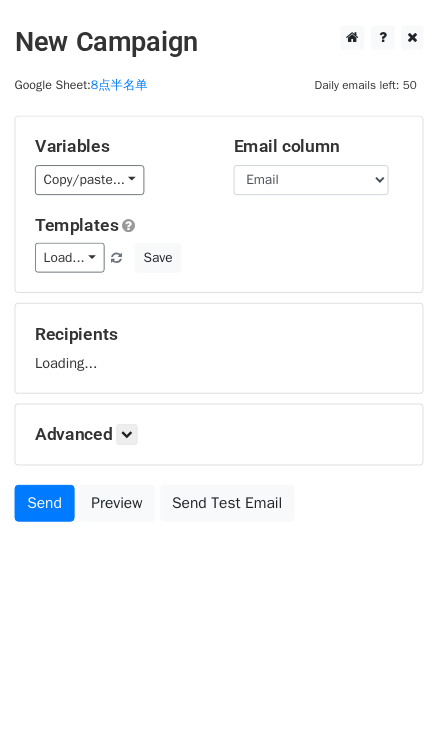 scroll, scrollTop: 0, scrollLeft: 0, axis: both 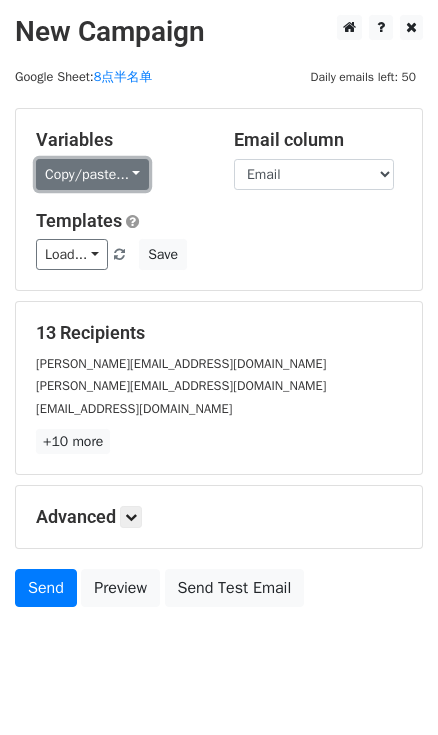 click on "Copy/paste..." at bounding box center [92, 174] 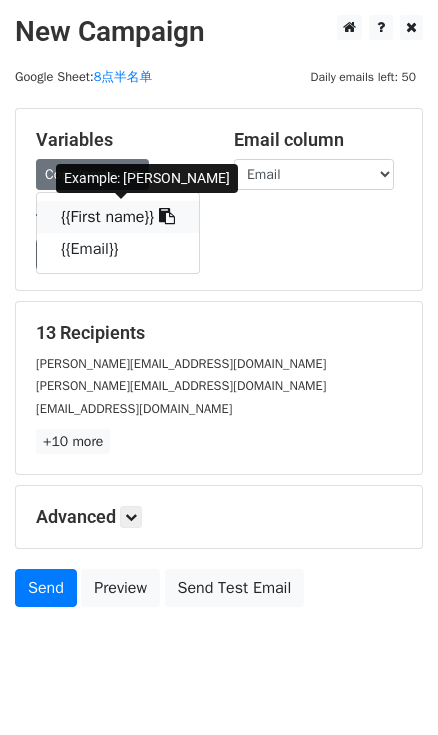 click at bounding box center [164, 217] 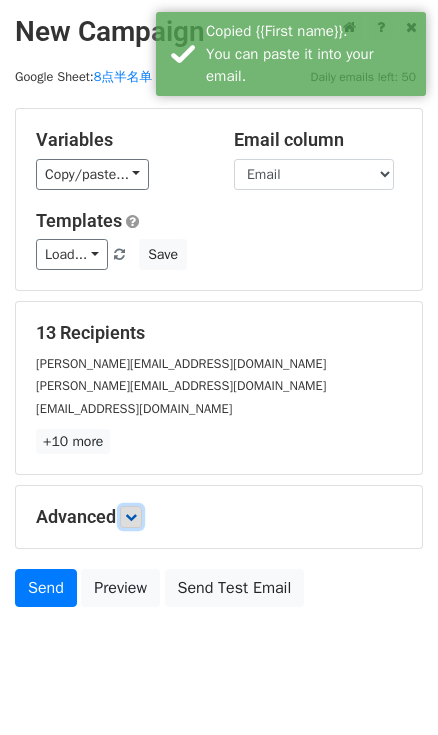 click at bounding box center (131, 517) 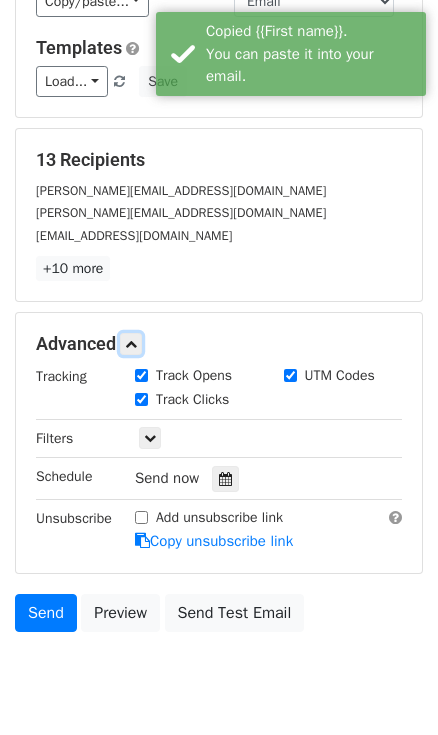 scroll, scrollTop: 181, scrollLeft: 0, axis: vertical 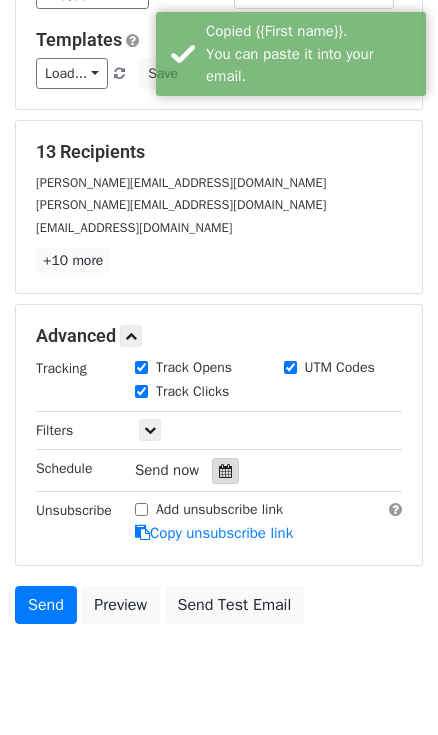 click at bounding box center [225, 471] 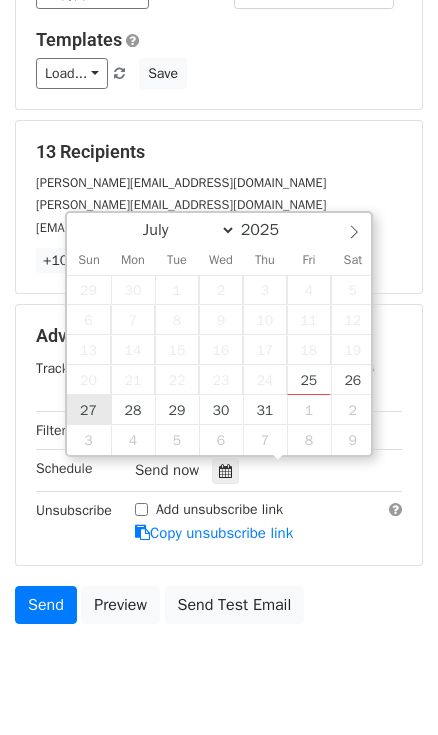 type on "2025-07-27 12:00" 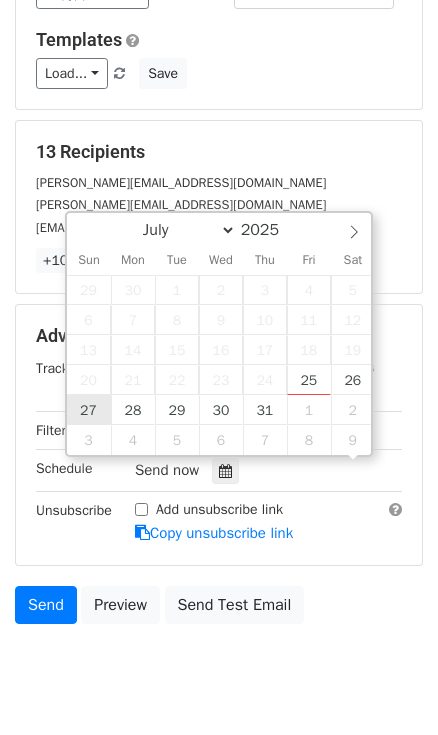 scroll, scrollTop: 0, scrollLeft: 0, axis: both 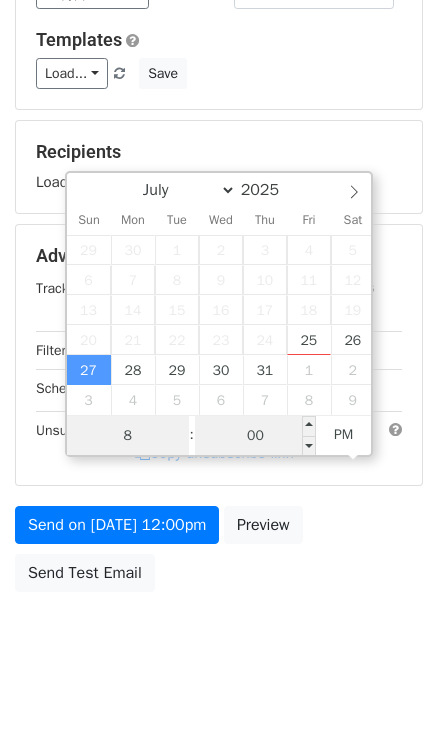 type on "8" 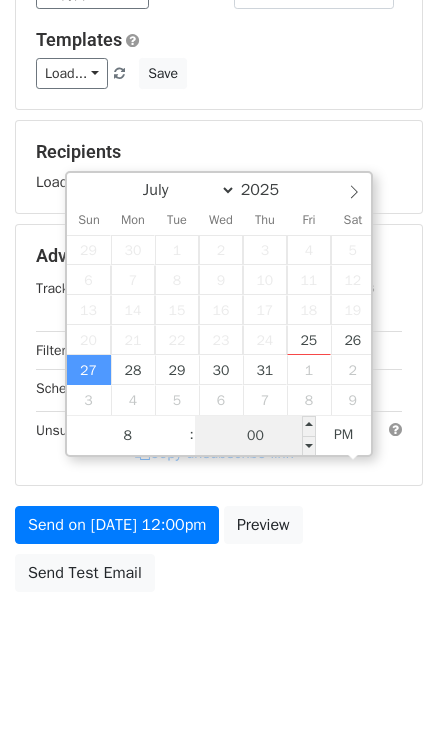 type on "2025-07-27 20:00" 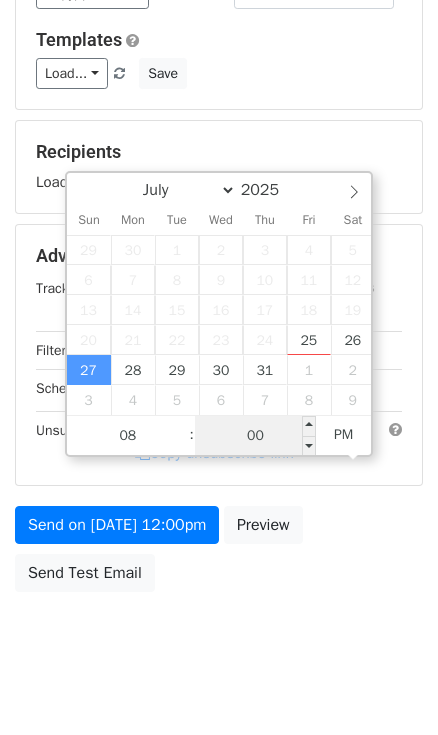 click on "00" at bounding box center [256, 436] 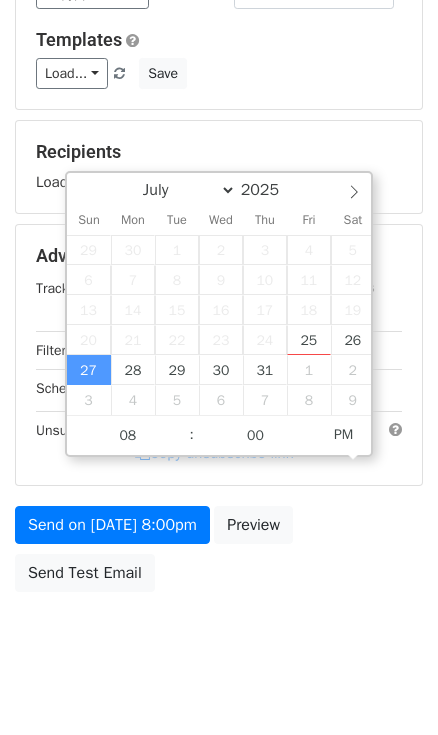 click on "Variables
Copy/paste...
{{First name}}
{{Email}}
Email column
First name
Email
Templates
Load...
No templates saved
Save" at bounding box center [219, 18] 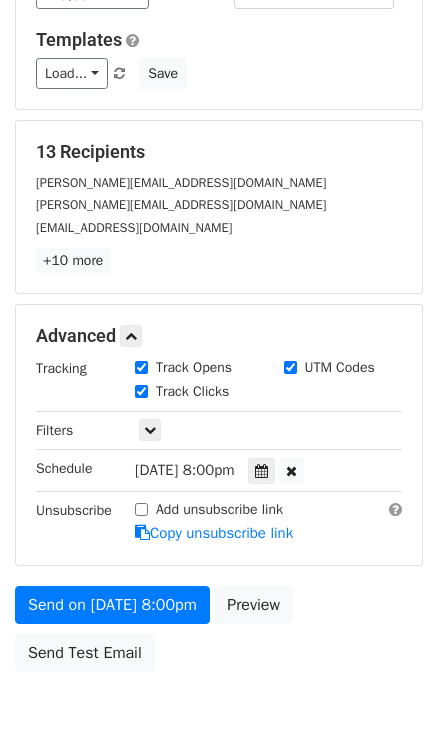 click on "Track Clicks" at bounding box center (268, 393) 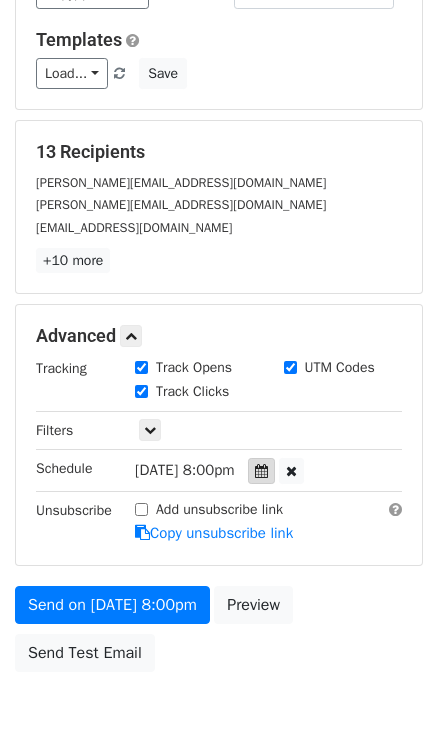 click at bounding box center [261, 471] 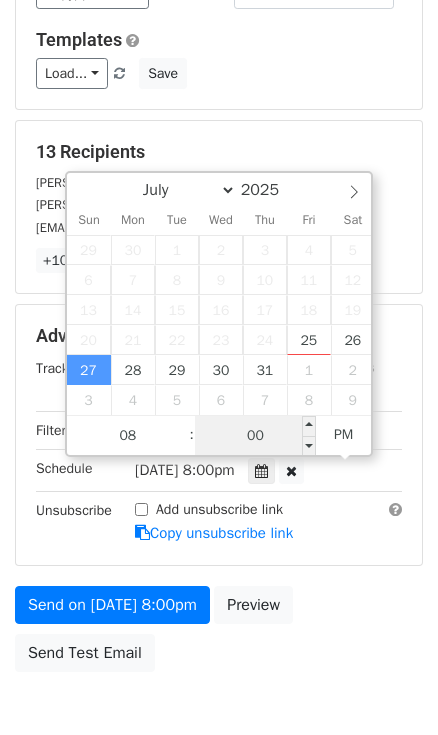 click on "00" at bounding box center (256, 436) 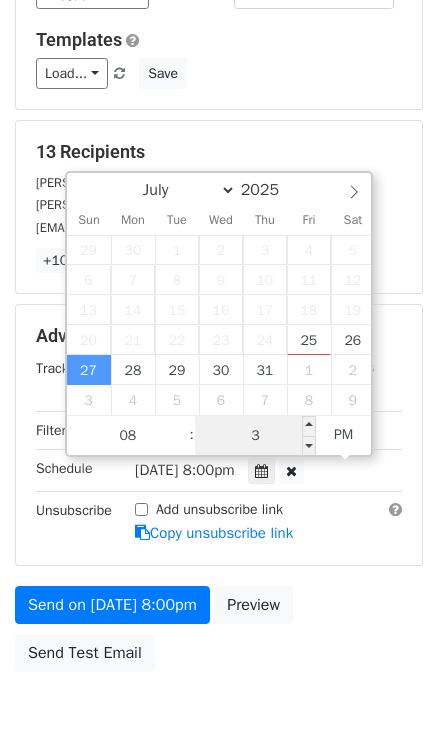 type on "30" 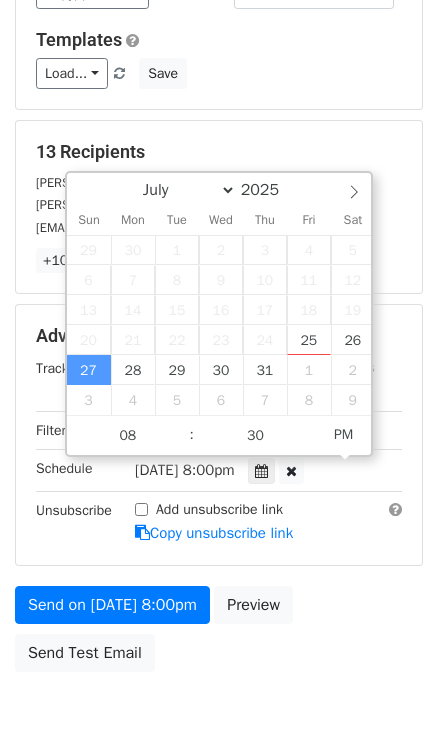 type on "2025-07-27 20:30" 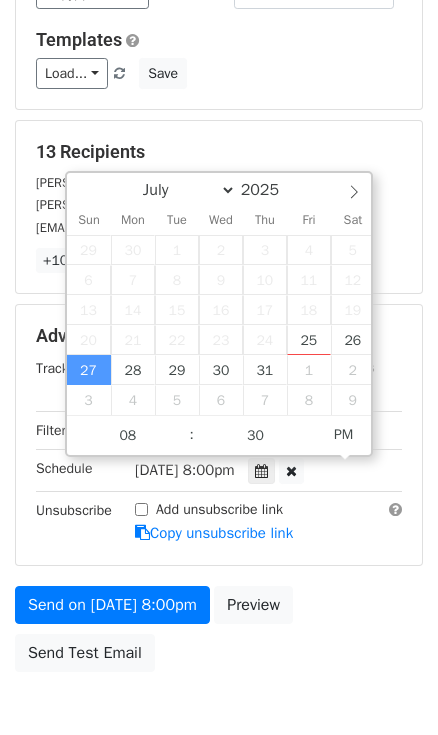 click on "13 Recipients" at bounding box center [219, 152] 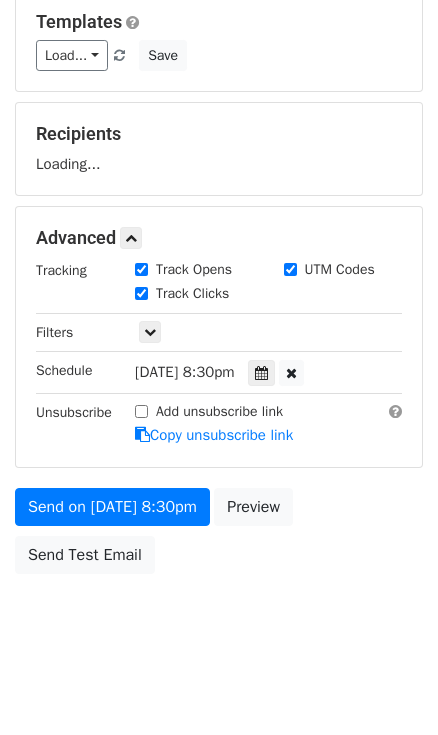 scroll, scrollTop: 204, scrollLeft: 0, axis: vertical 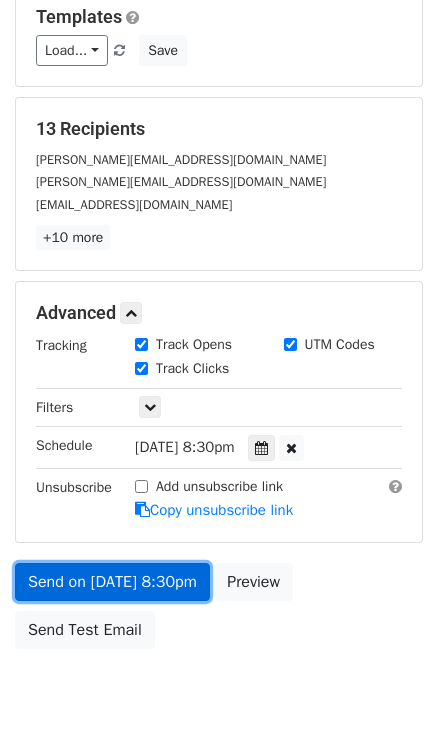 click on "Send on Jul 27 at 8:30pm" at bounding box center (112, 582) 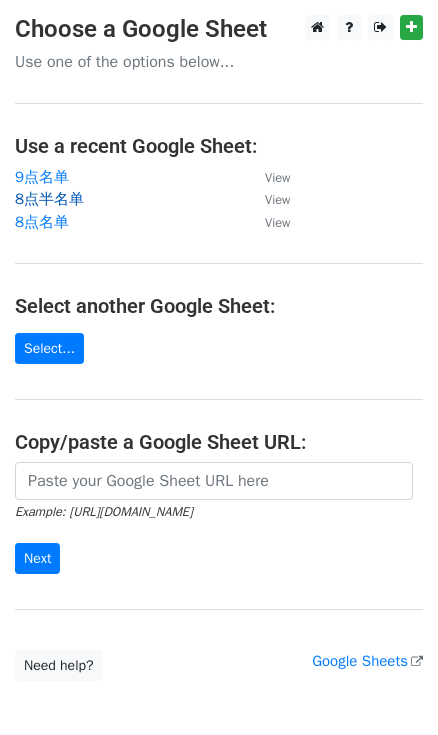 scroll, scrollTop: 0, scrollLeft: 0, axis: both 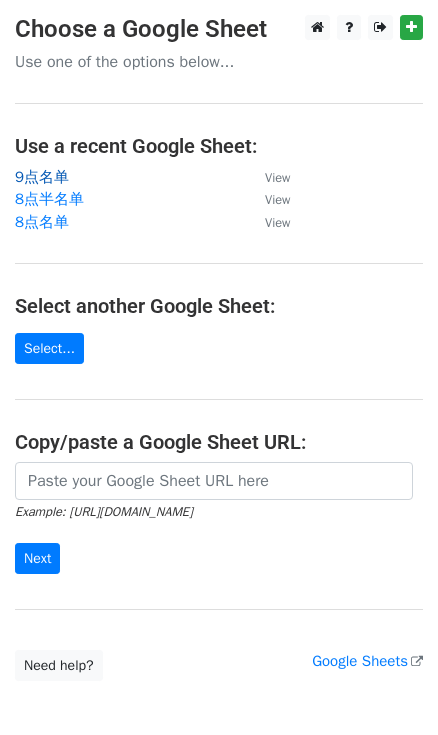 click on "9点名单" at bounding box center [42, 177] 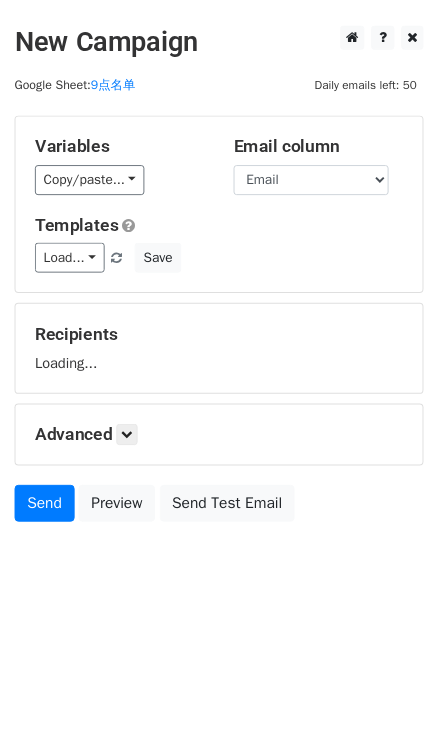 scroll, scrollTop: 0, scrollLeft: 0, axis: both 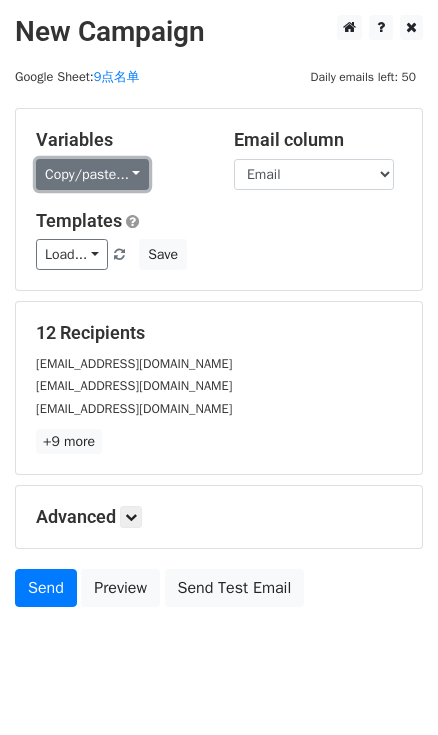 drag, startPoint x: 144, startPoint y: 171, endPoint x: 150, endPoint y: 184, distance: 14.3178215 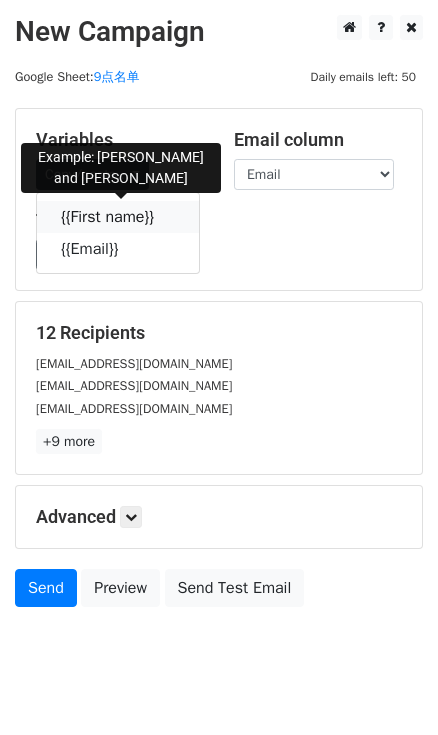 click at bounding box center (167, 216) 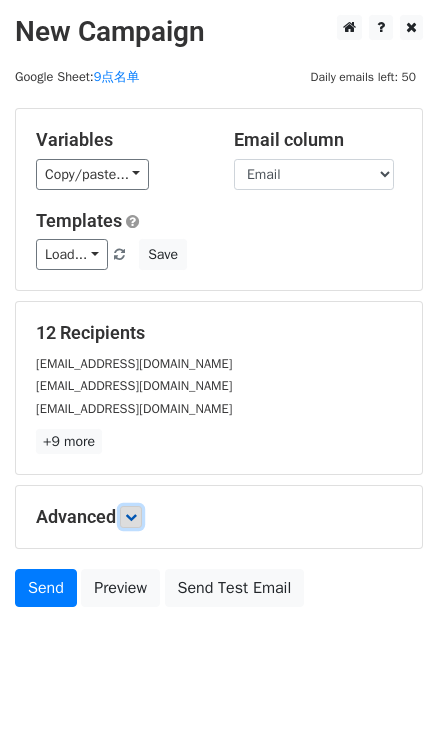 click at bounding box center [131, 517] 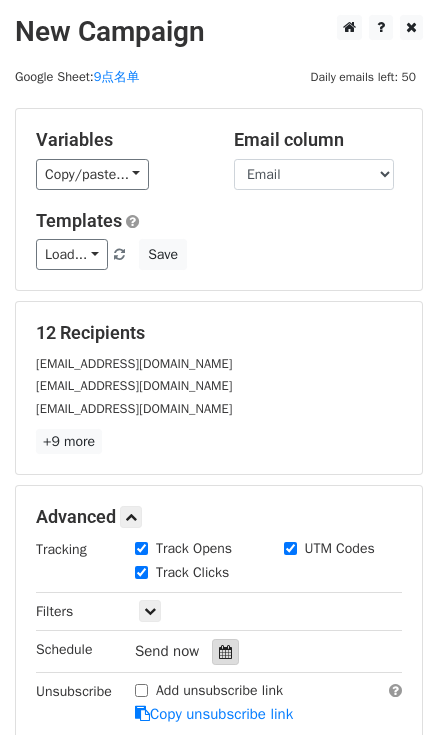 click at bounding box center (225, 652) 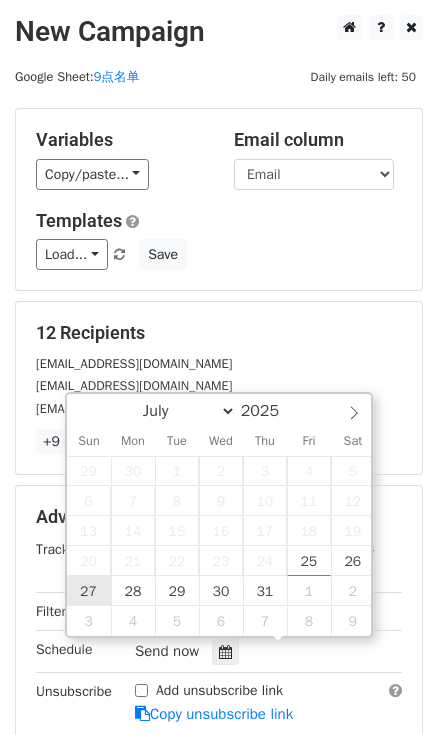 type on "[DATE] 12:00" 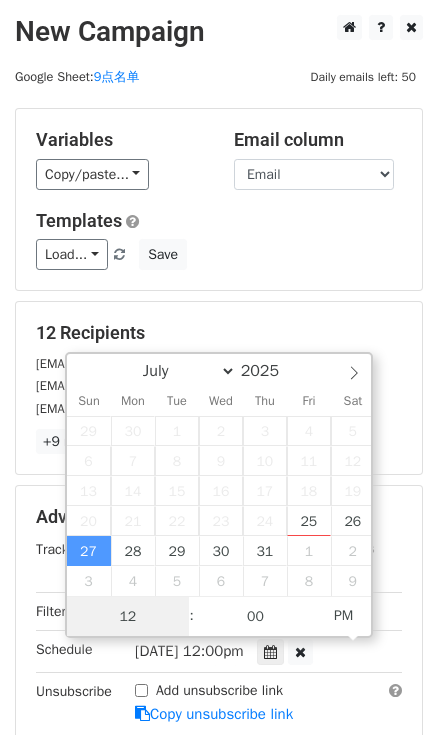 scroll, scrollTop: 0, scrollLeft: 0, axis: both 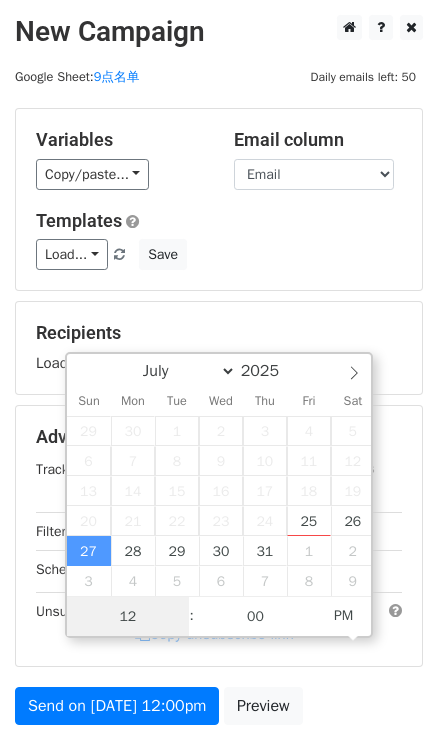 type on "9" 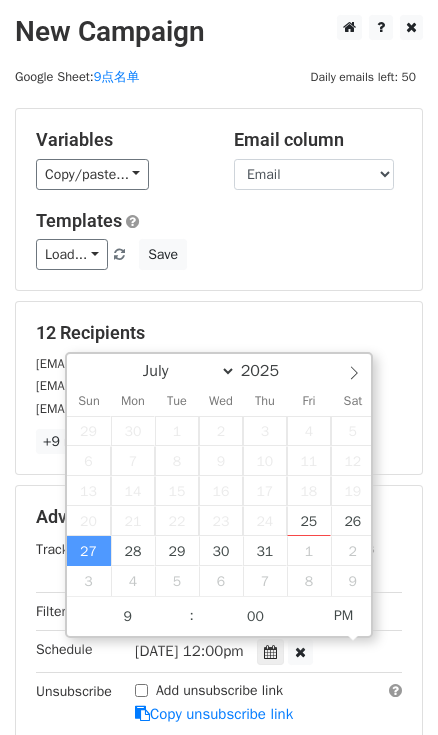 type on "[DATE] 21:00" 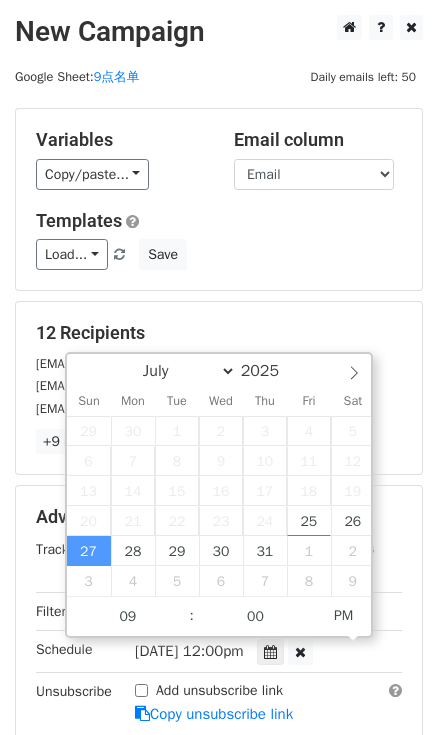 click on "Variables
Copy/paste...
{{First name}}
{{Email}}
Email column
First name
Email
Templates
Load...
No templates saved
Save" at bounding box center [219, 199] 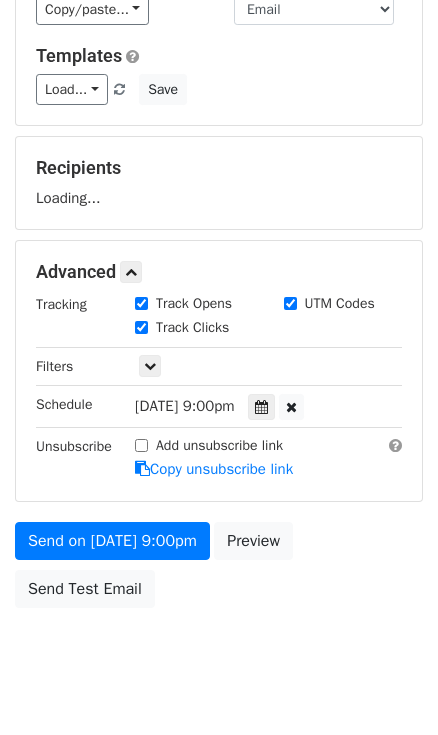 scroll, scrollTop: 181, scrollLeft: 0, axis: vertical 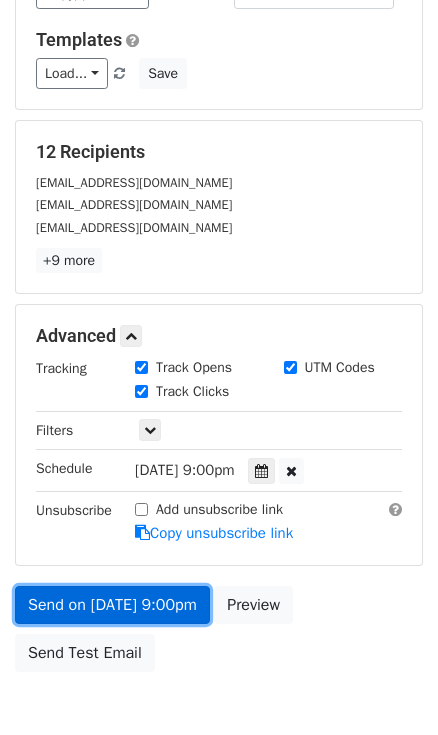 click on "Send on [DATE] 9:00pm" at bounding box center (112, 605) 